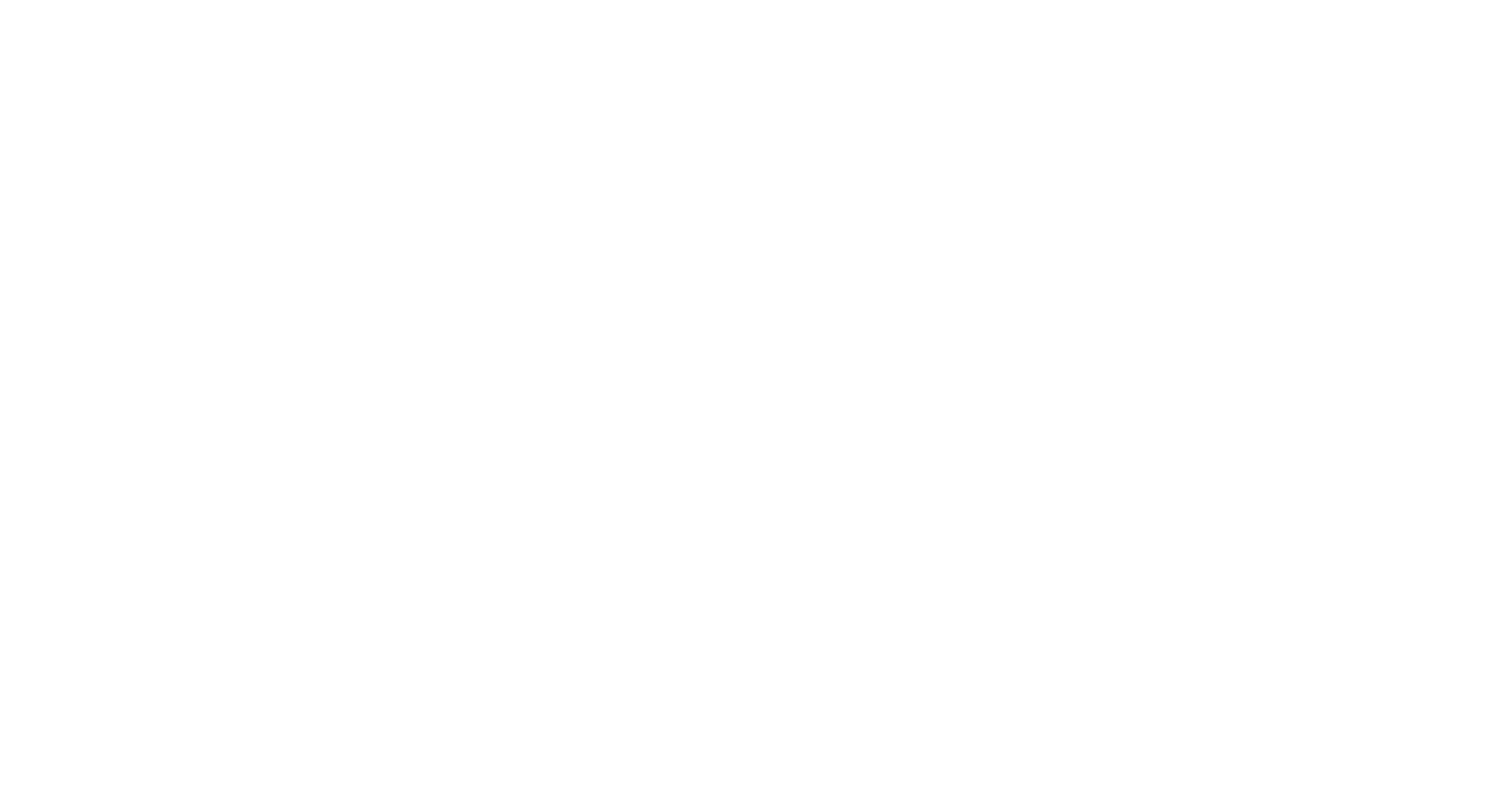 scroll, scrollTop: 0, scrollLeft: 0, axis: both 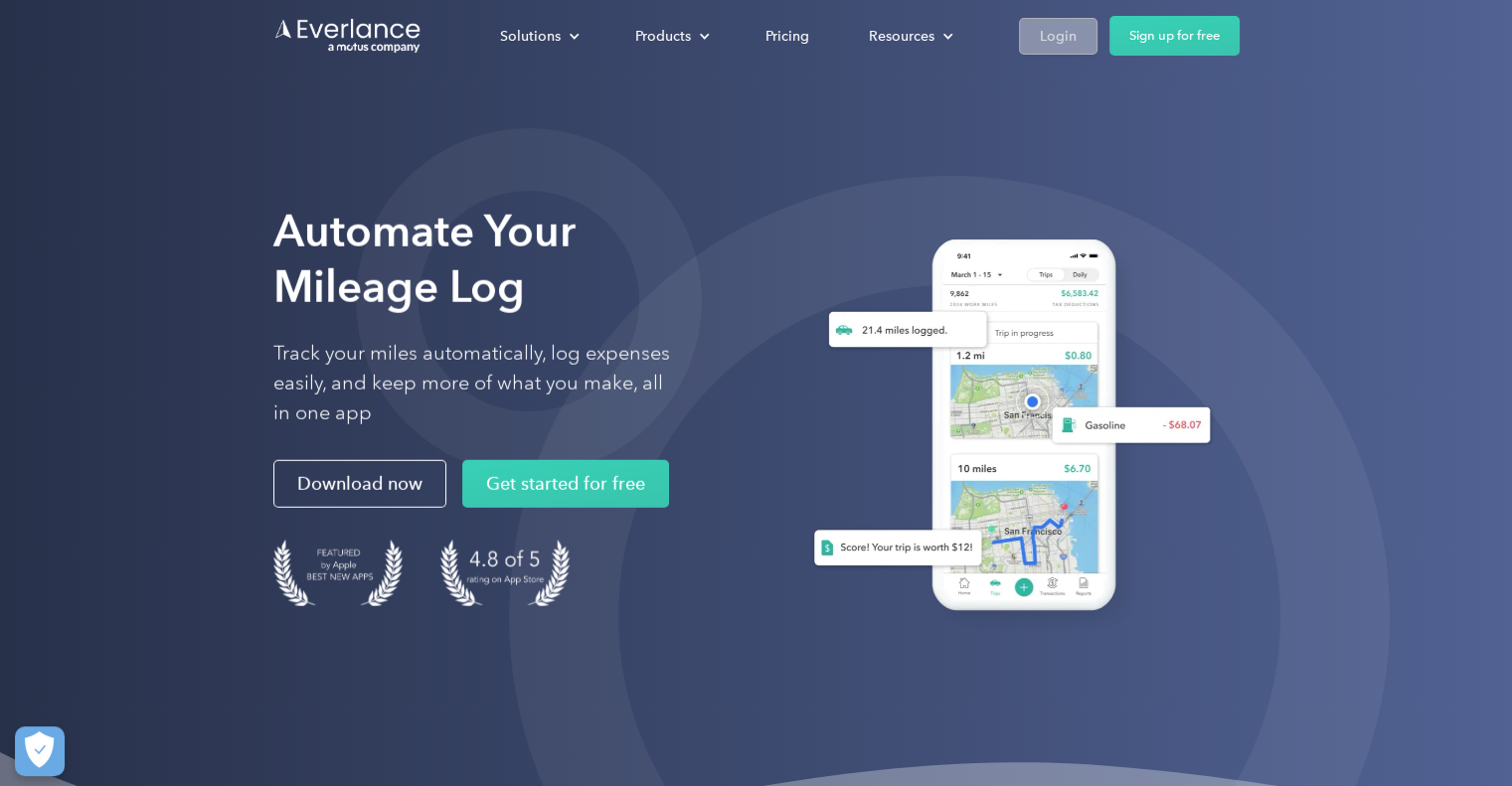 click on "Login" at bounding box center [1058, 36] 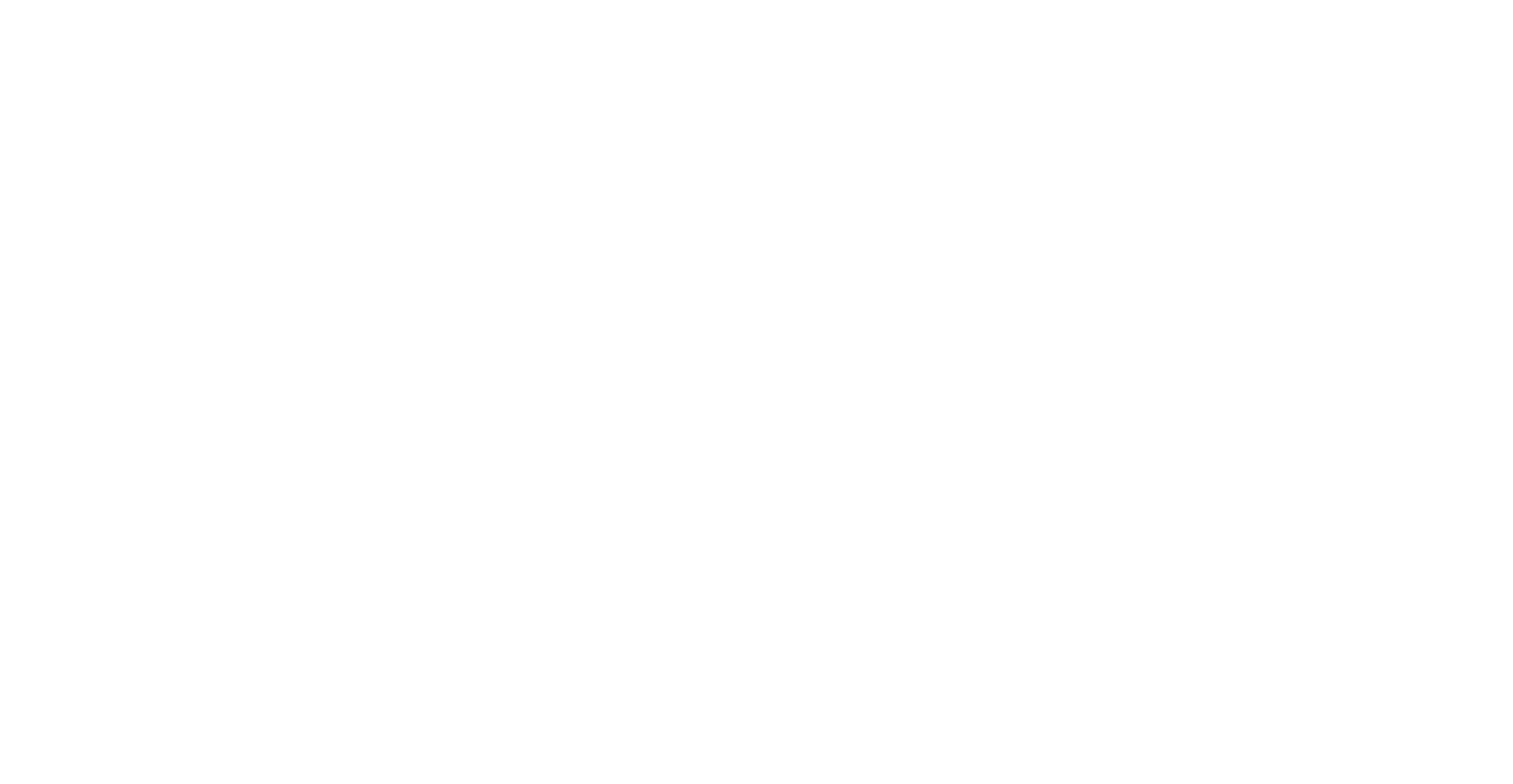 scroll, scrollTop: 0, scrollLeft: 0, axis: both 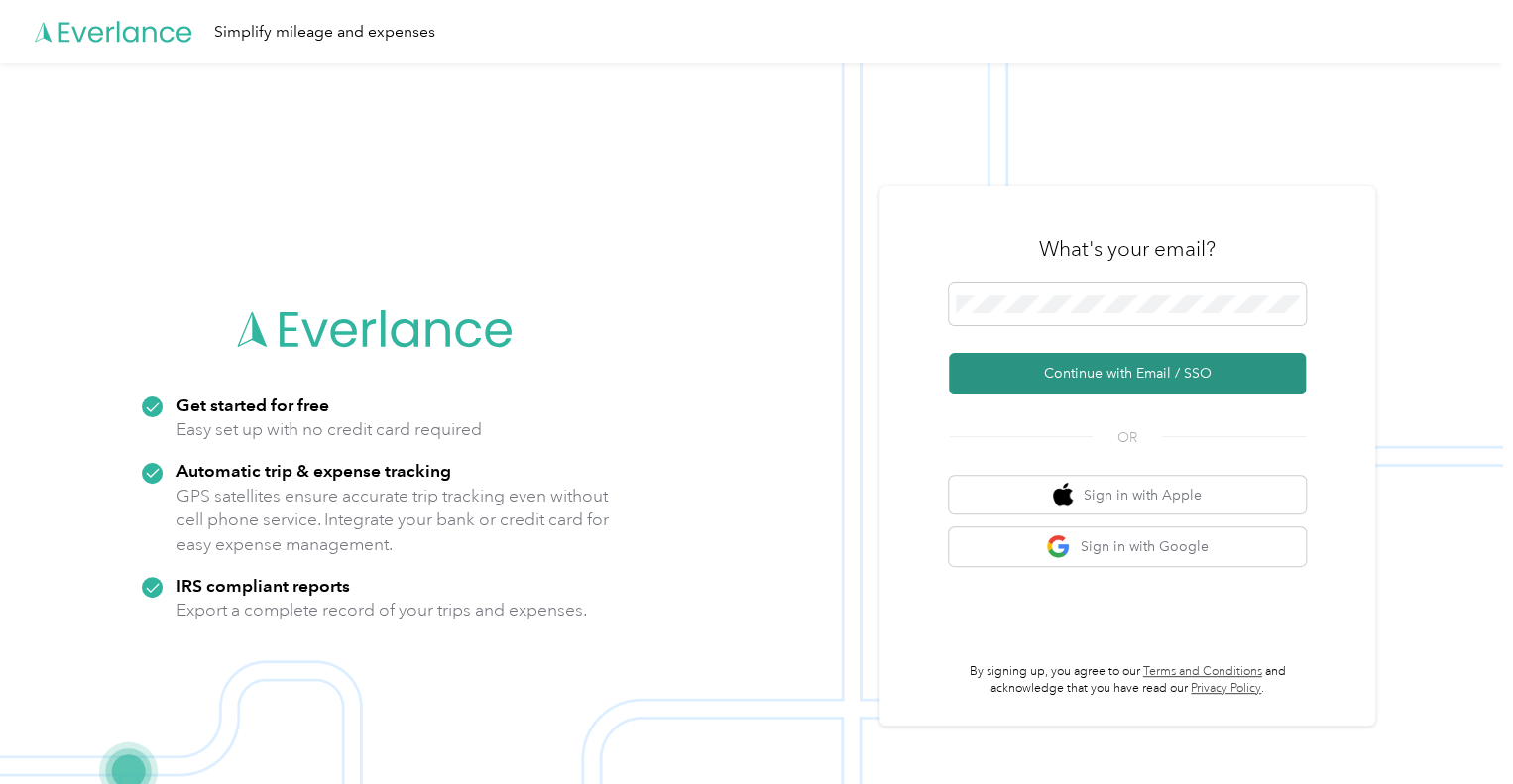 click on "Continue with Email / SSO" at bounding box center (1127, 374) 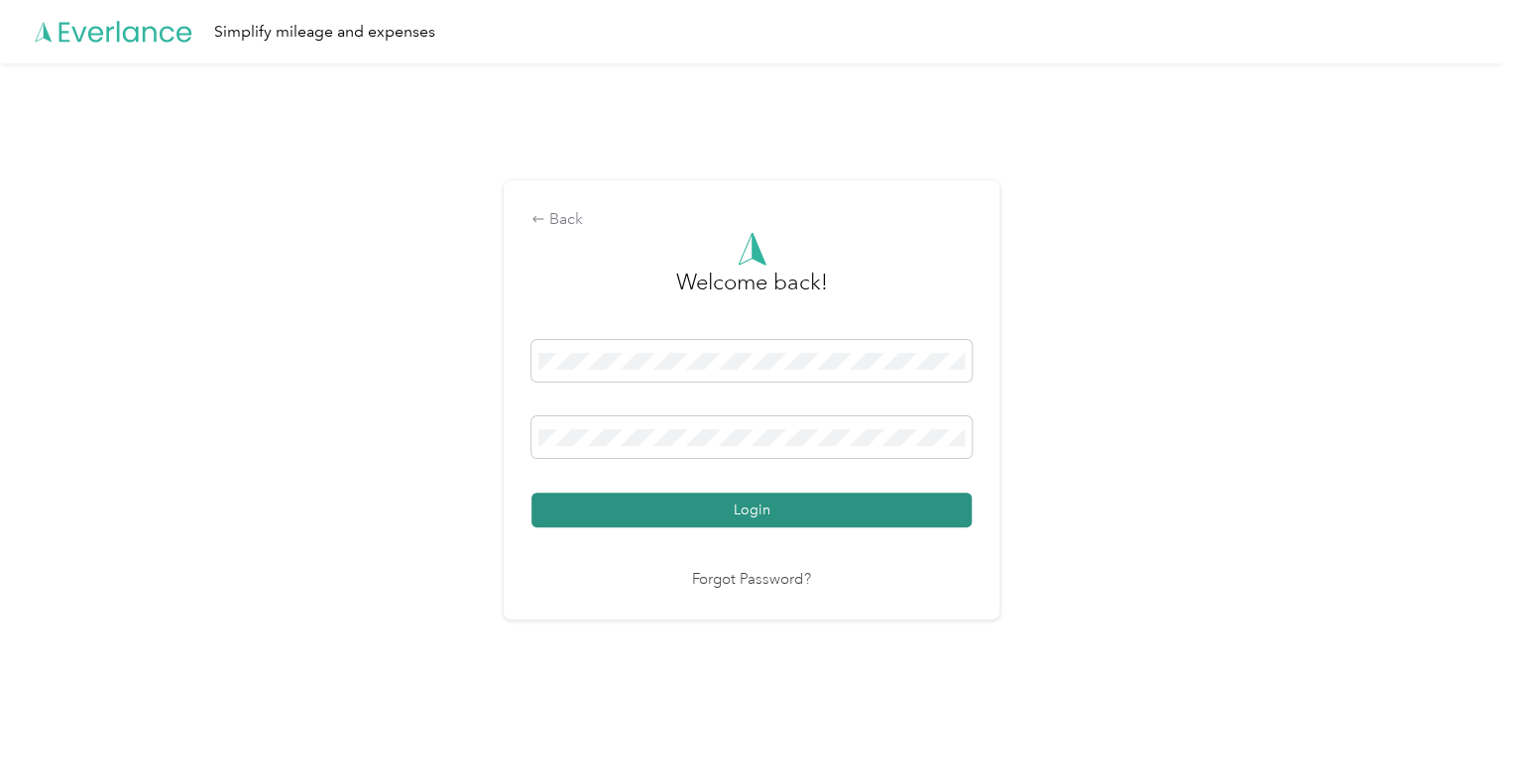 click on "Login" at bounding box center (752, 509) 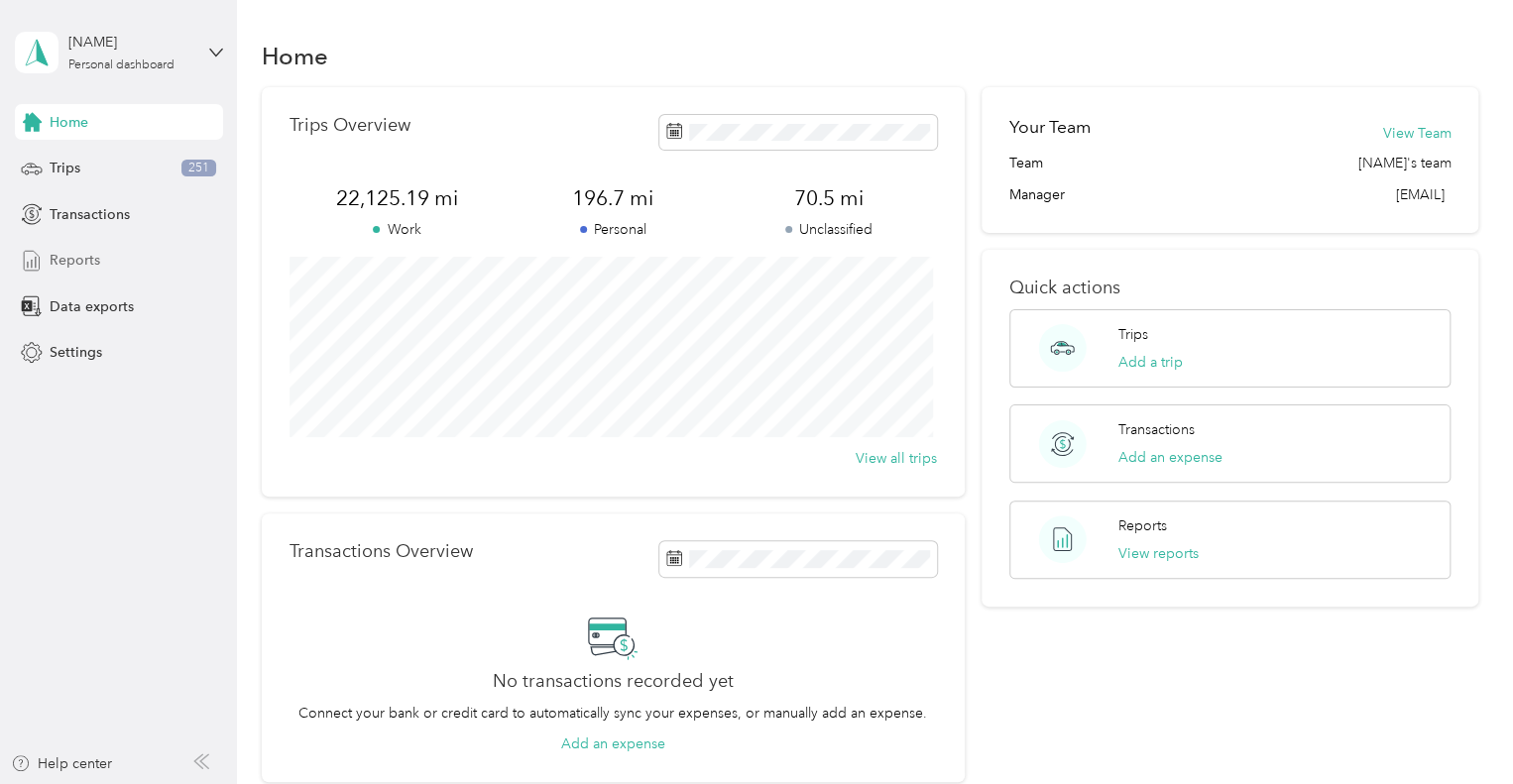 click on "Reports" at bounding box center (74, 260) 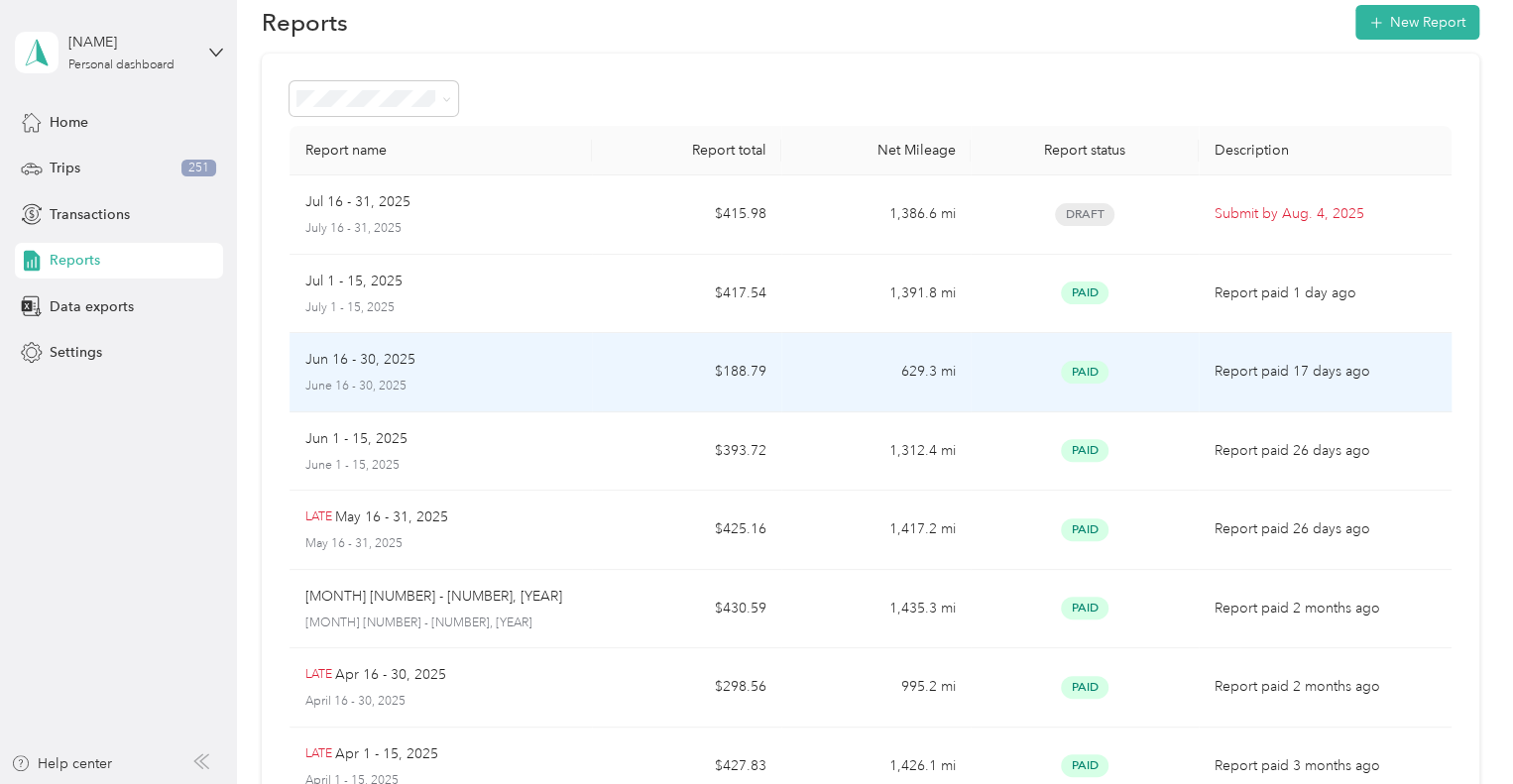 scroll, scrollTop: 0, scrollLeft: 0, axis: both 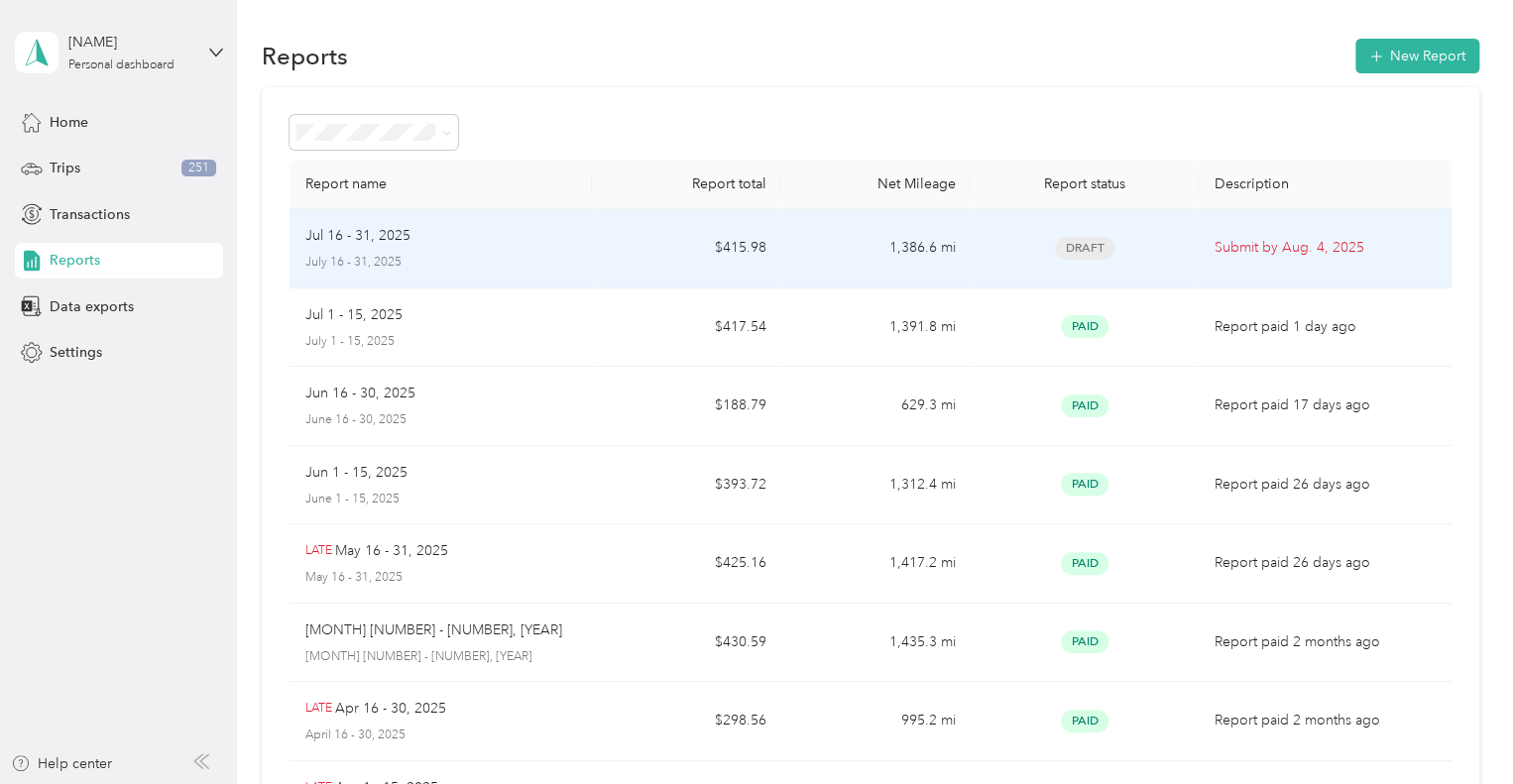 click on "Jul 16 - 31, 2025" at bounding box center [441, 236] 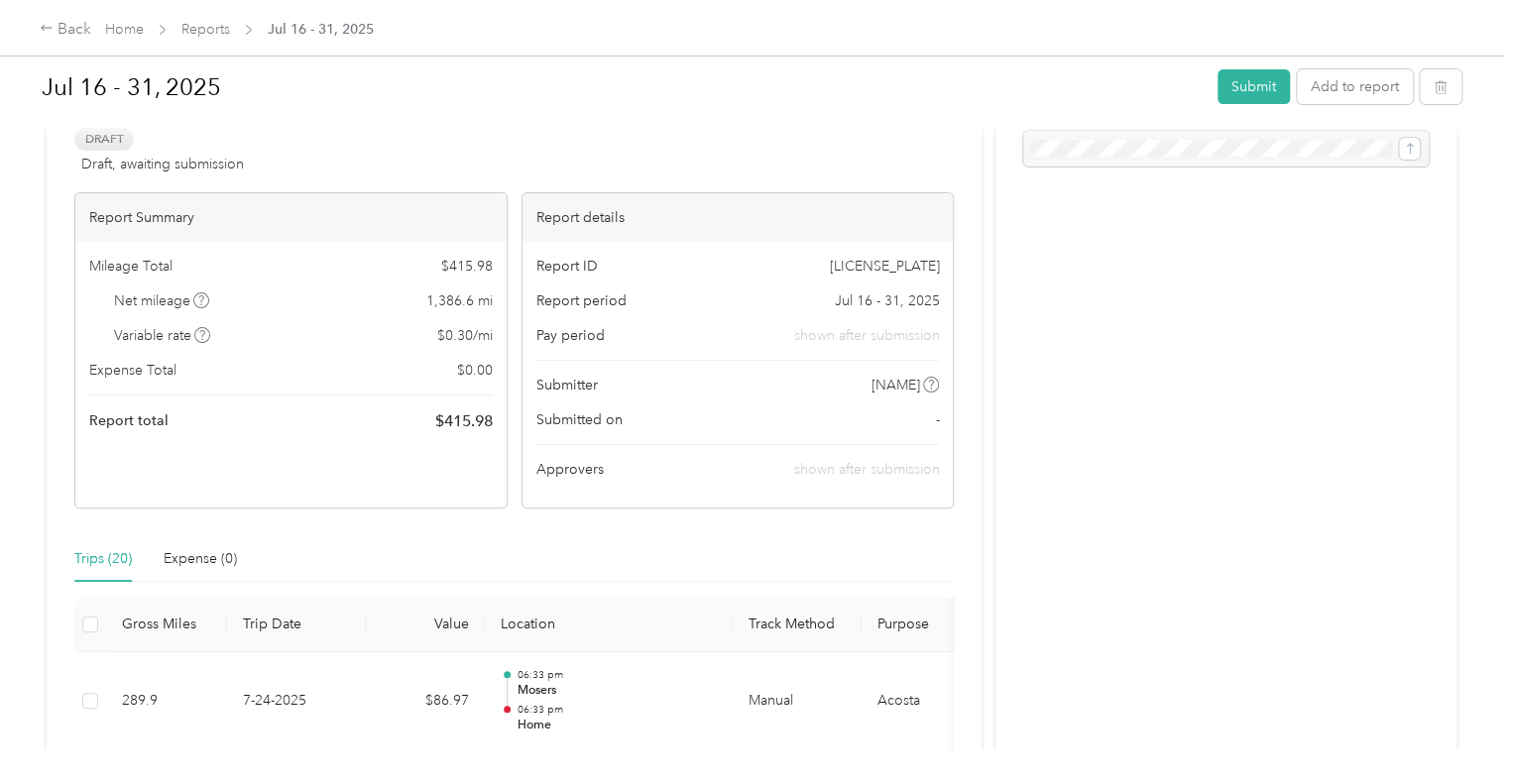 scroll, scrollTop: 0, scrollLeft: 0, axis: both 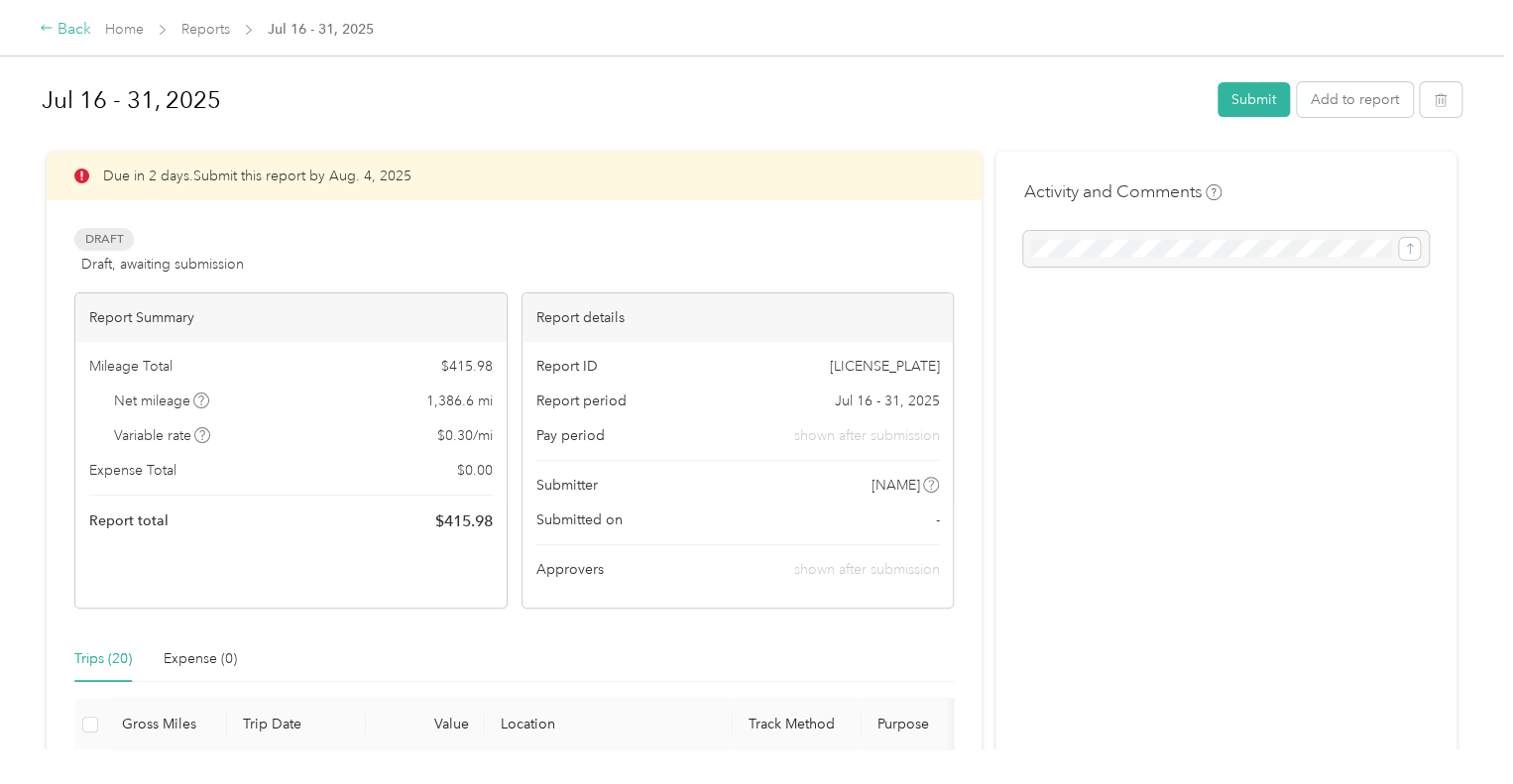click on "Back" at bounding box center (65, 30) 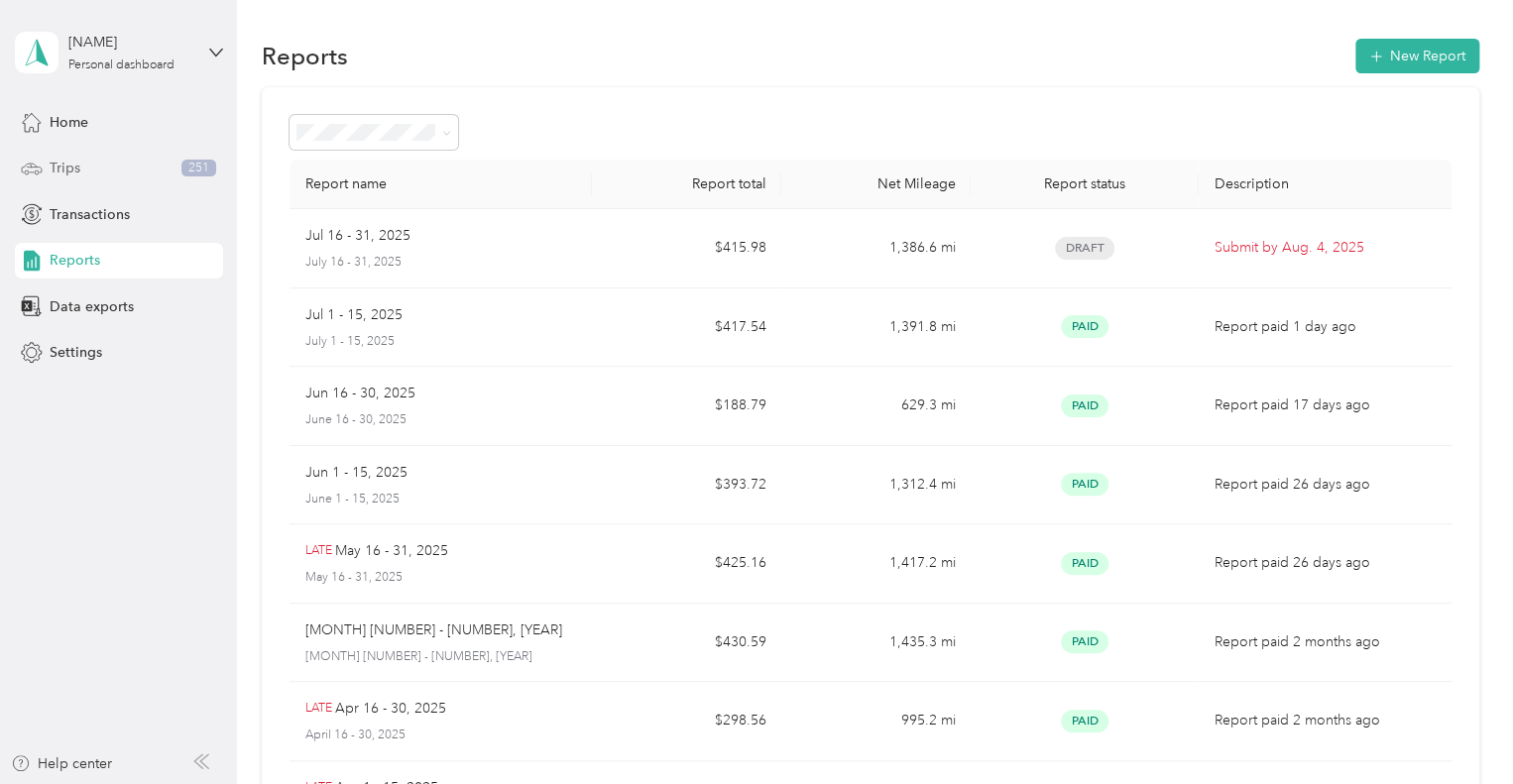 click on "Trips" at bounding box center (64, 168) 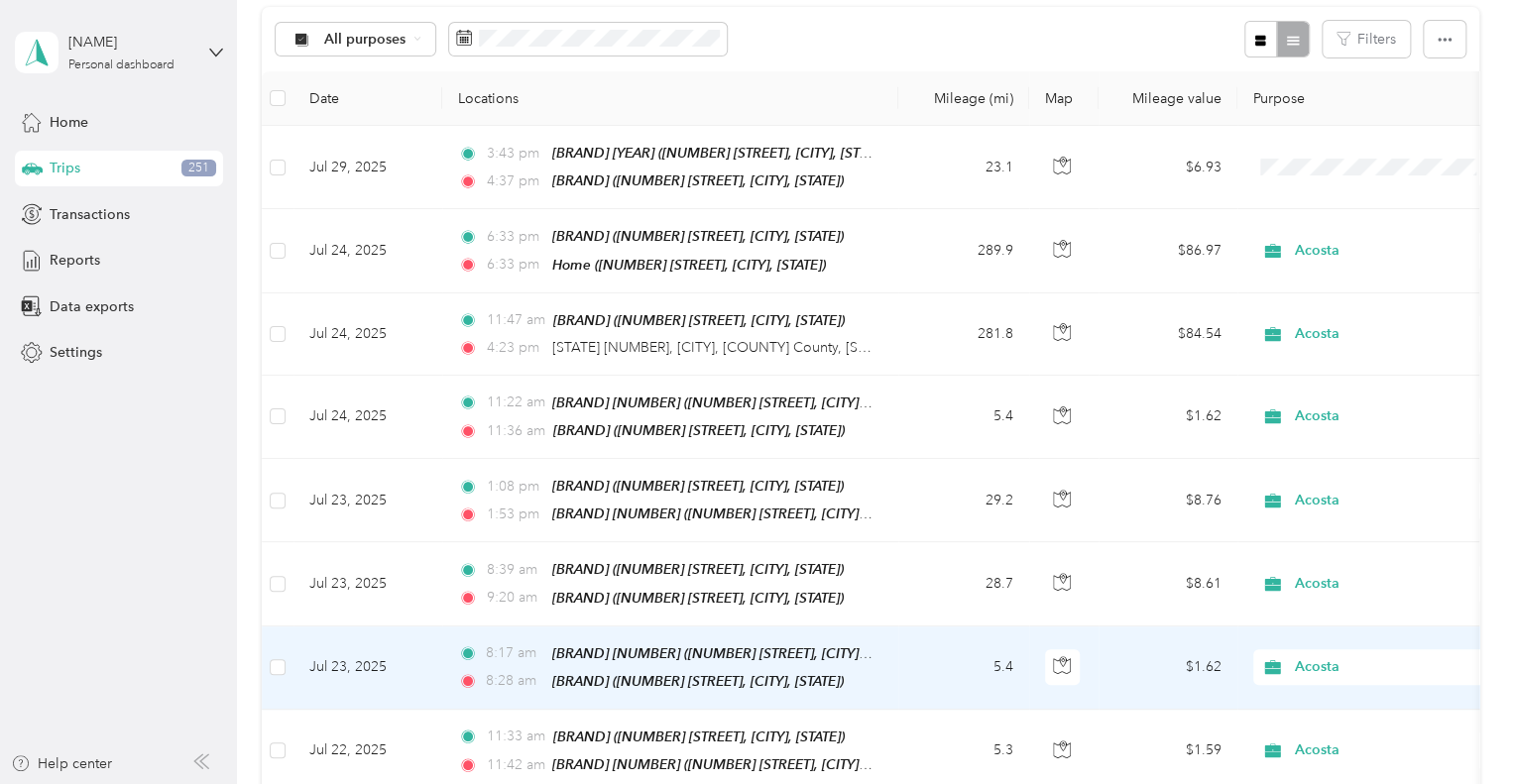 scroll, scrollTop: 198, scrollLeft: 0, axis: vertical 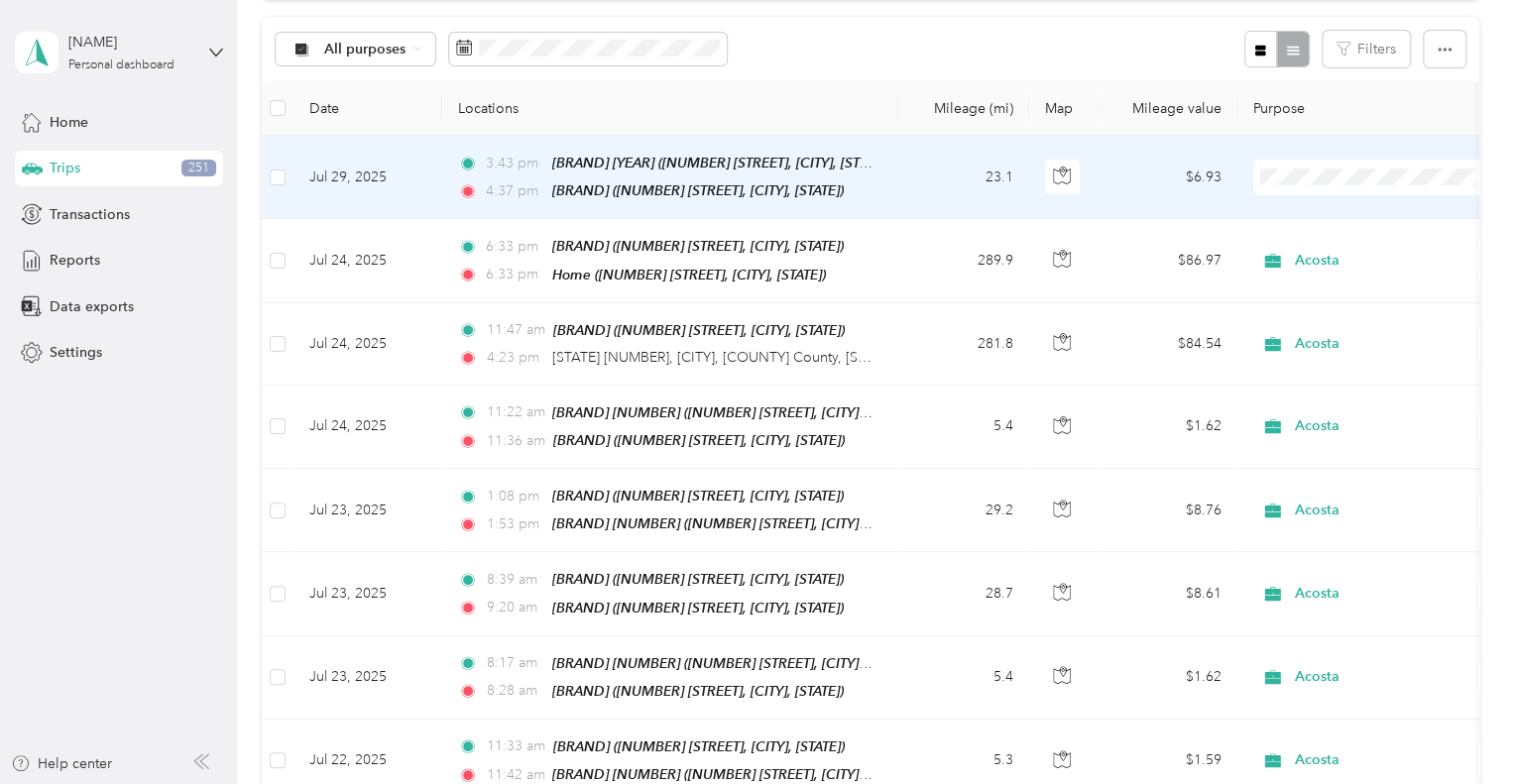 click on "23.1" at bounding box center [964, 177] 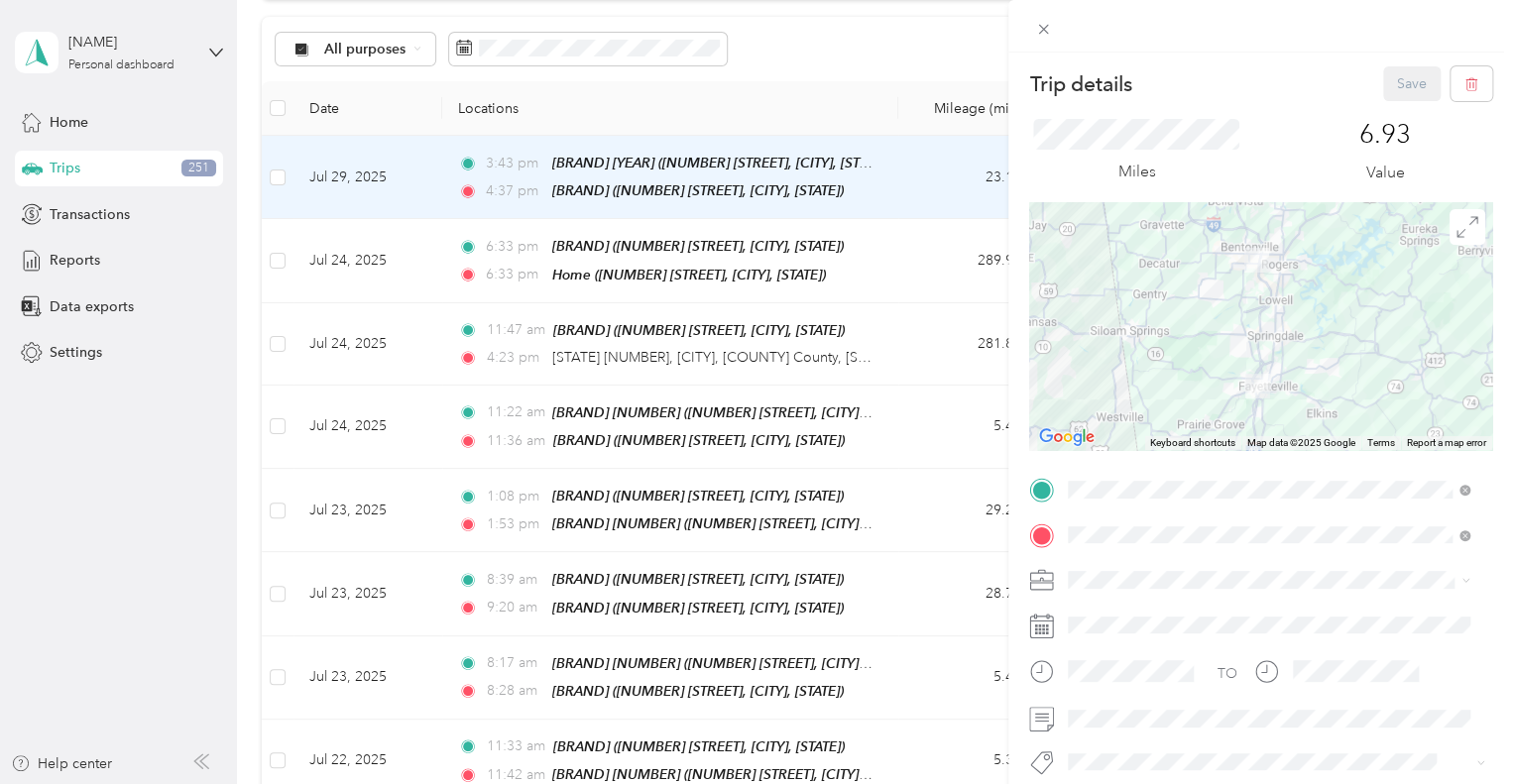 click on "Trip details Save This trip cannot be edited because it is either under review, approved, or paid. Contact your Team Manager to edit it. Miles 6.93 Value  ← Move left → Move right ↑ Move up ↓ Move down + Zoom in - Zoom out Home Jump left by 75% End Jump right by 75% Page Up Jump up by 75% Page Down Jump down by 75% Keyboard shortcuts Map Data Map data ©2025 Google Map data ©2025 Google 10 km  Click to toggle between metric and imperial units Terms Report a map error TO Add photo" at bounding box center [756, 392] 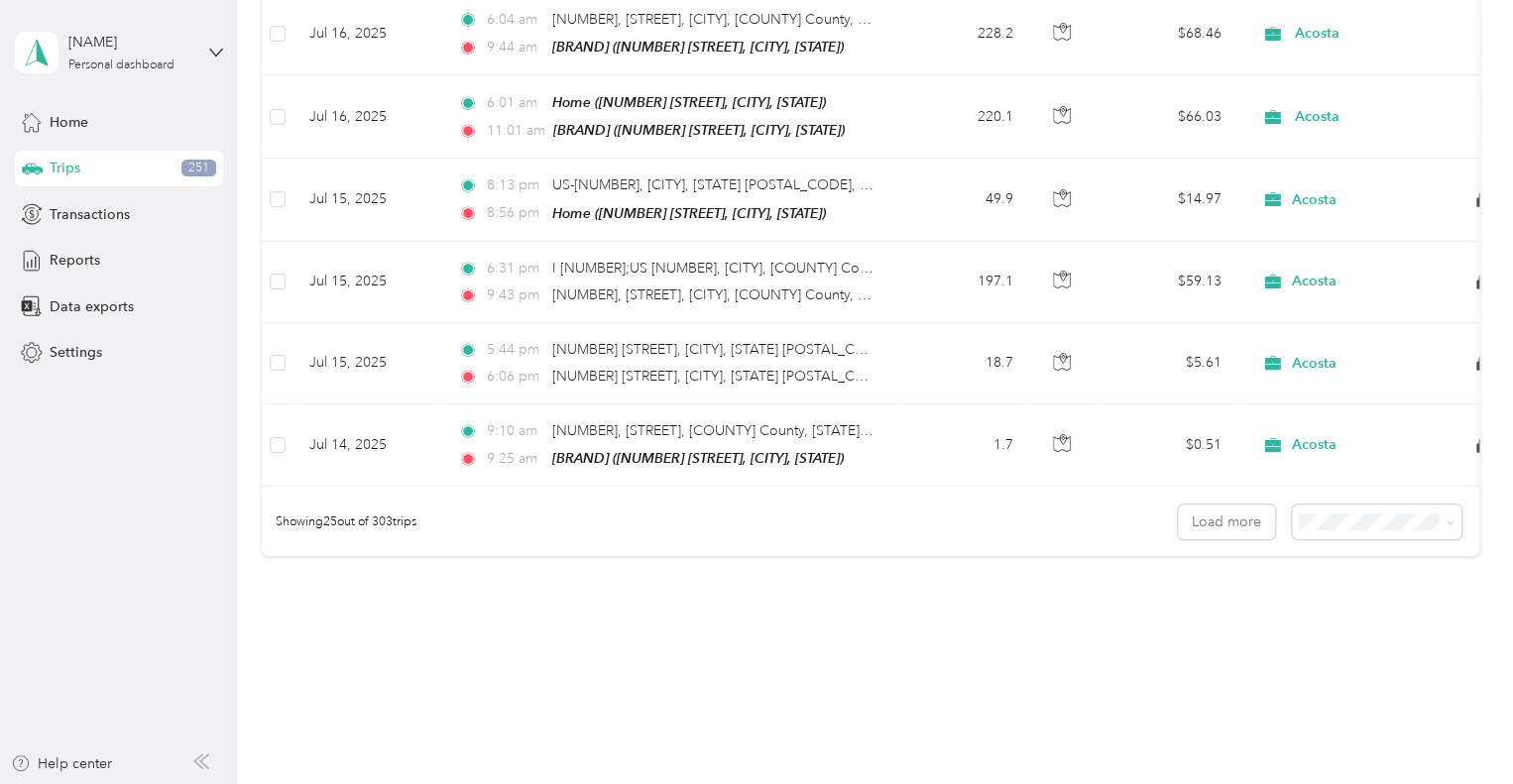 scroll, scrollTop: 1941, scrollLeft: 0, axis: vertical 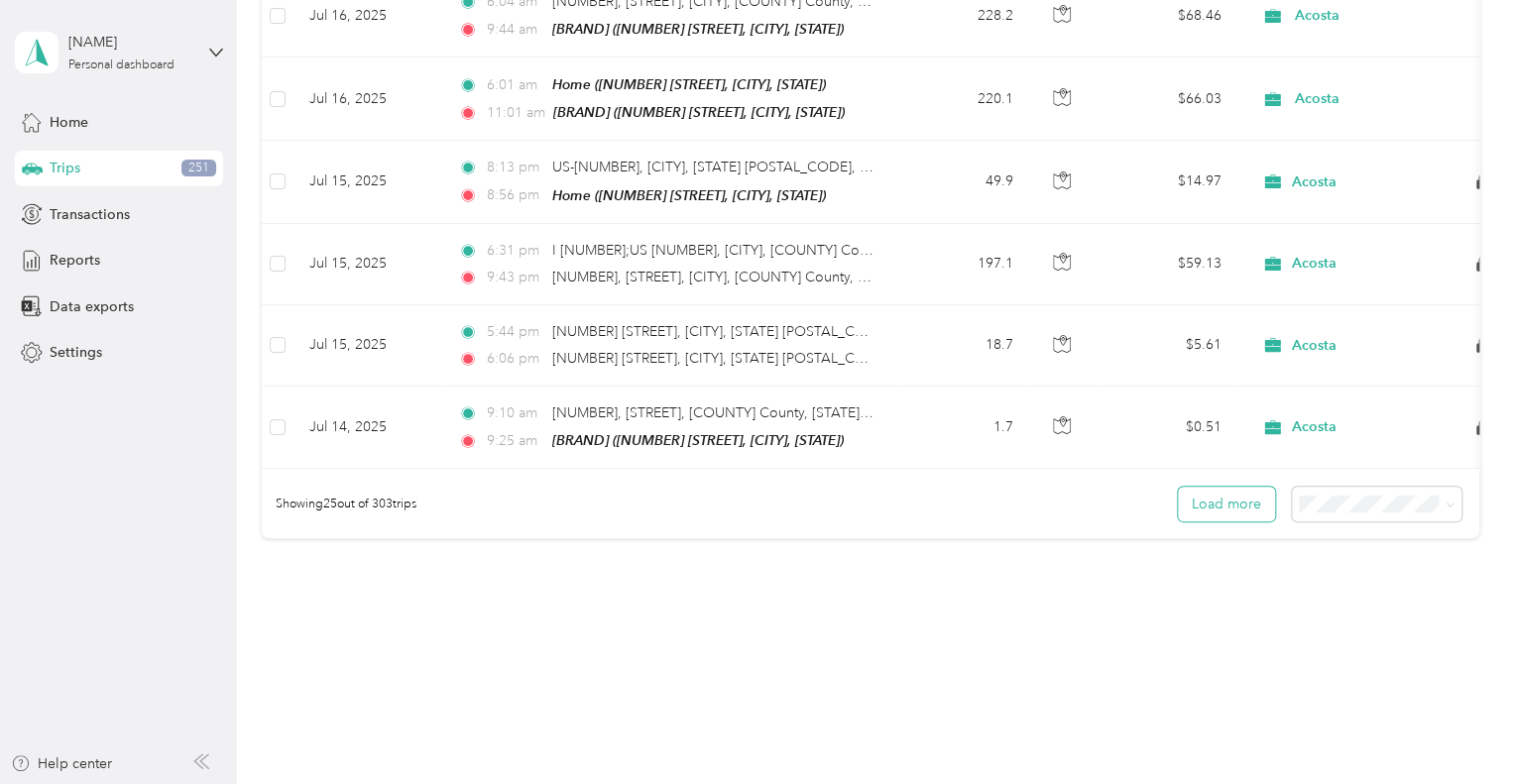 click on "Load more" at bounding box center (1226, 504) 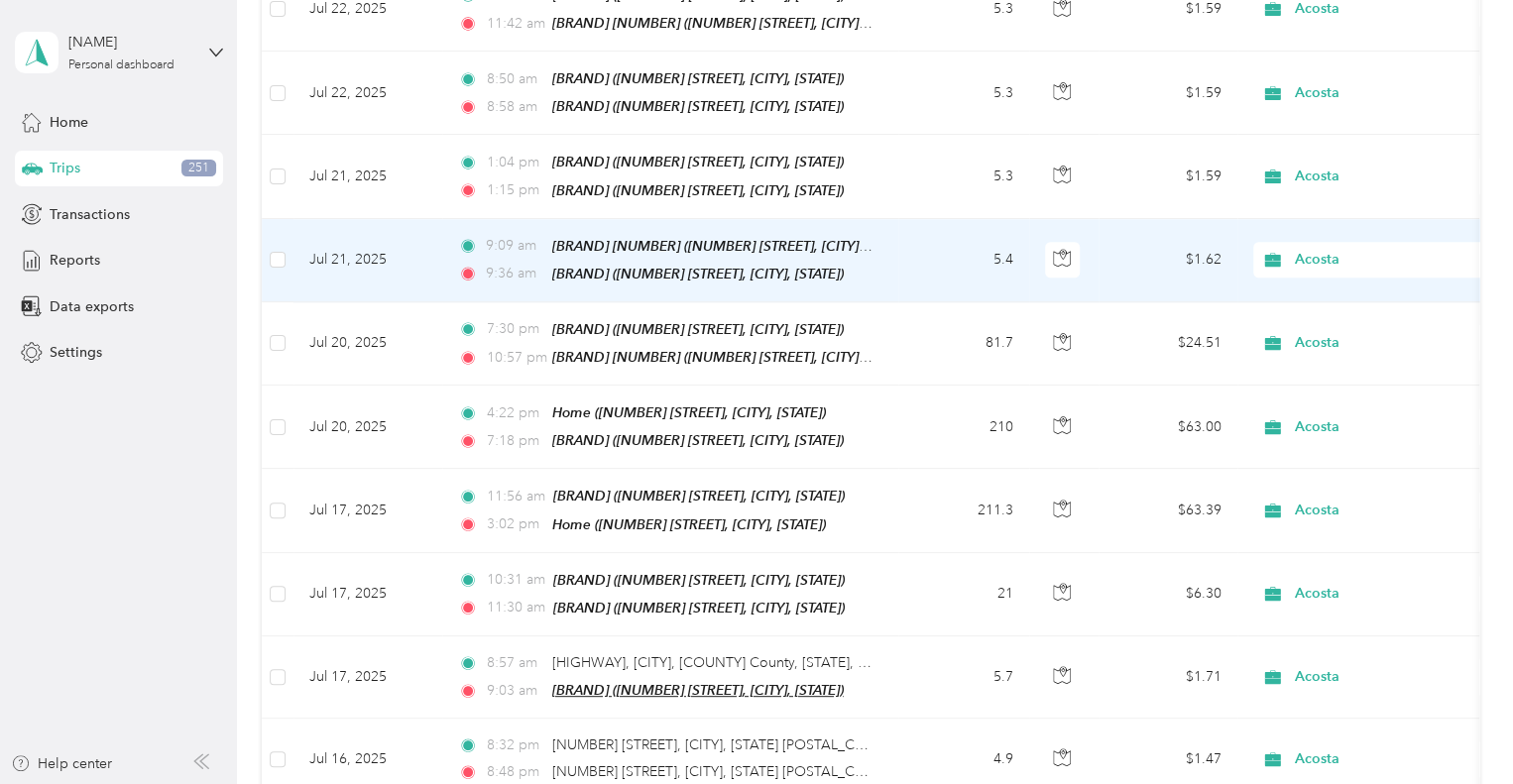 scroll, scrollTop: 850, scrollLeft: 0, axis: vertical 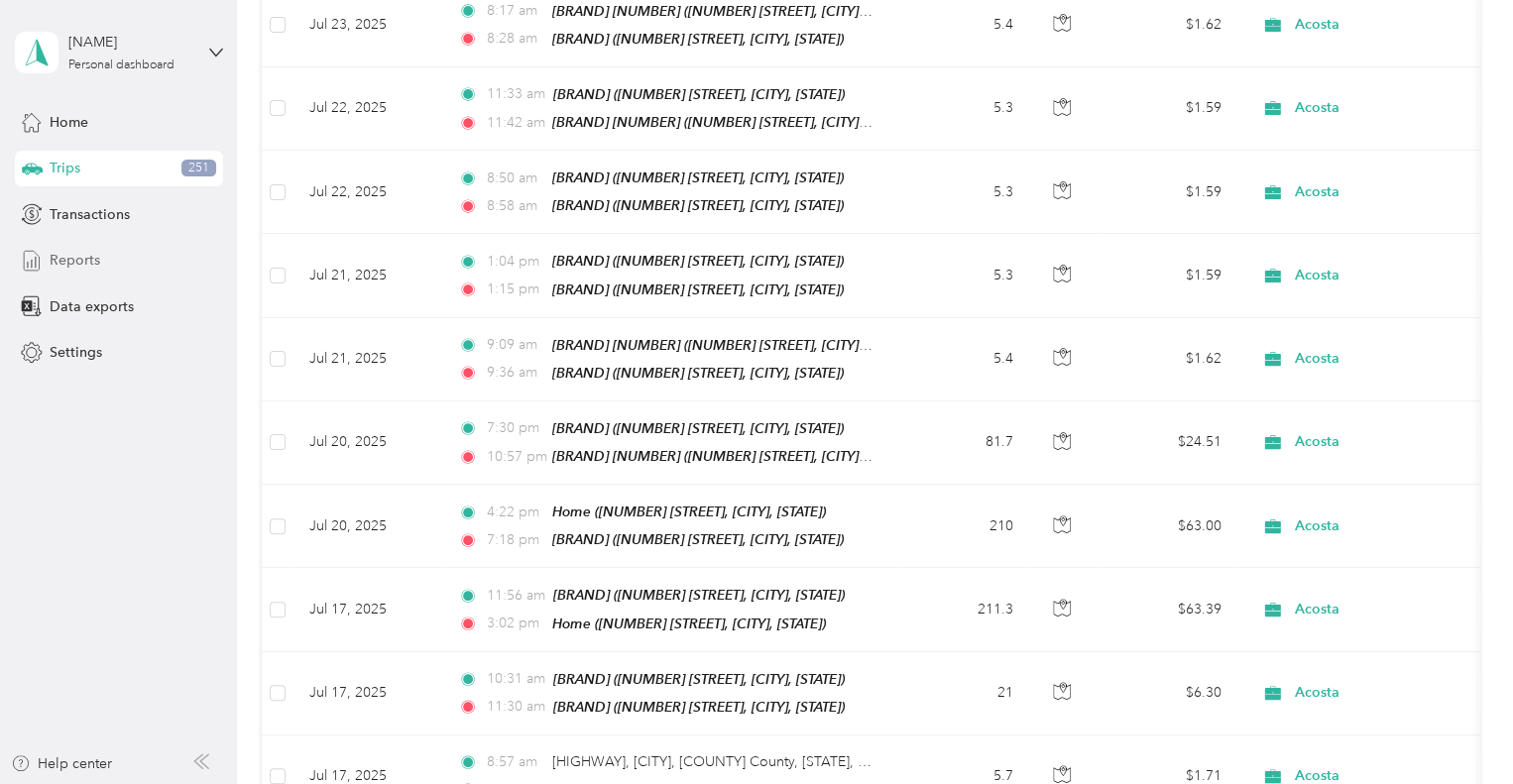 click on "Reports" at bounding box center [119, 261] 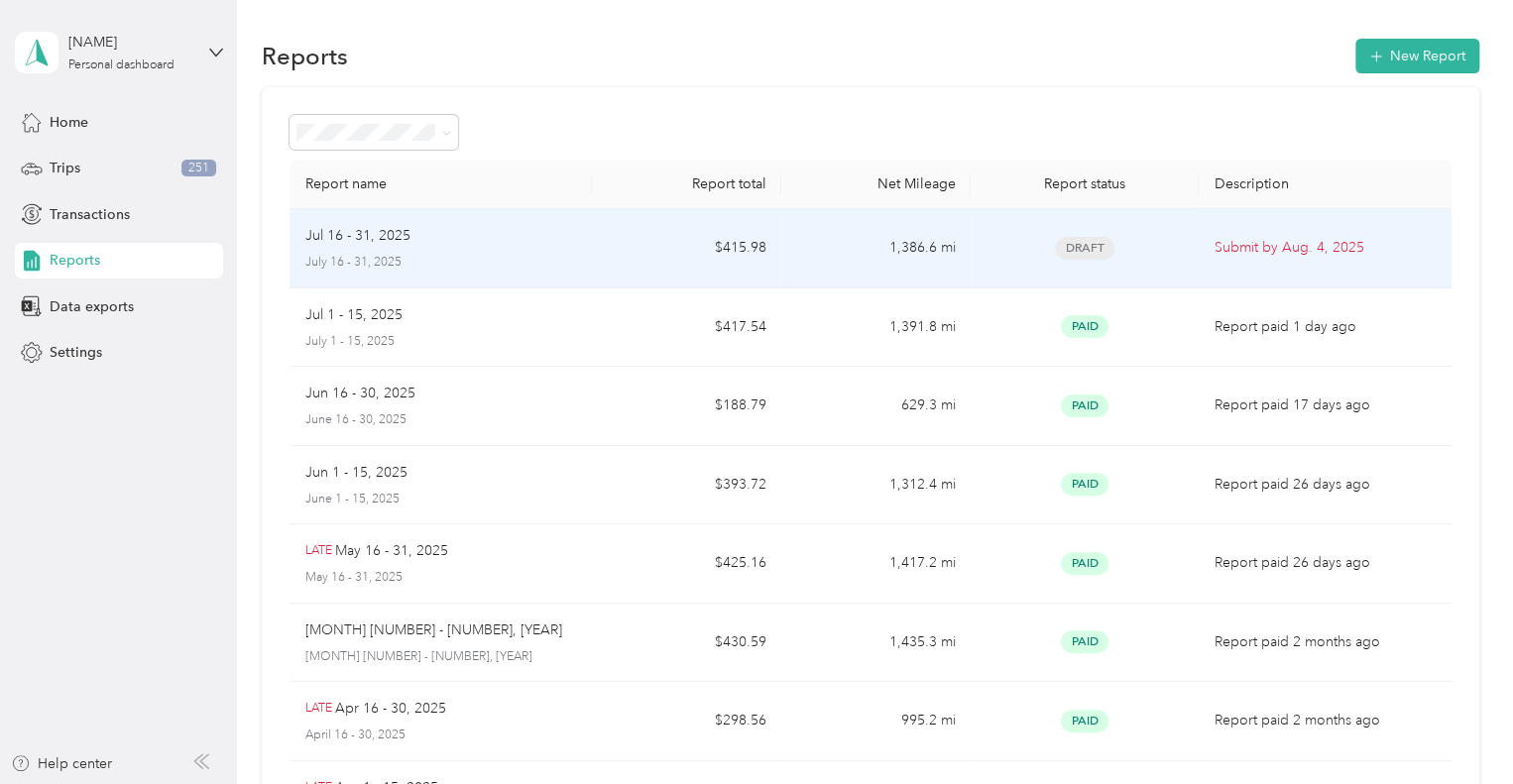 scroll, scrollTop: 0, scrollLeft: 0, axis: both 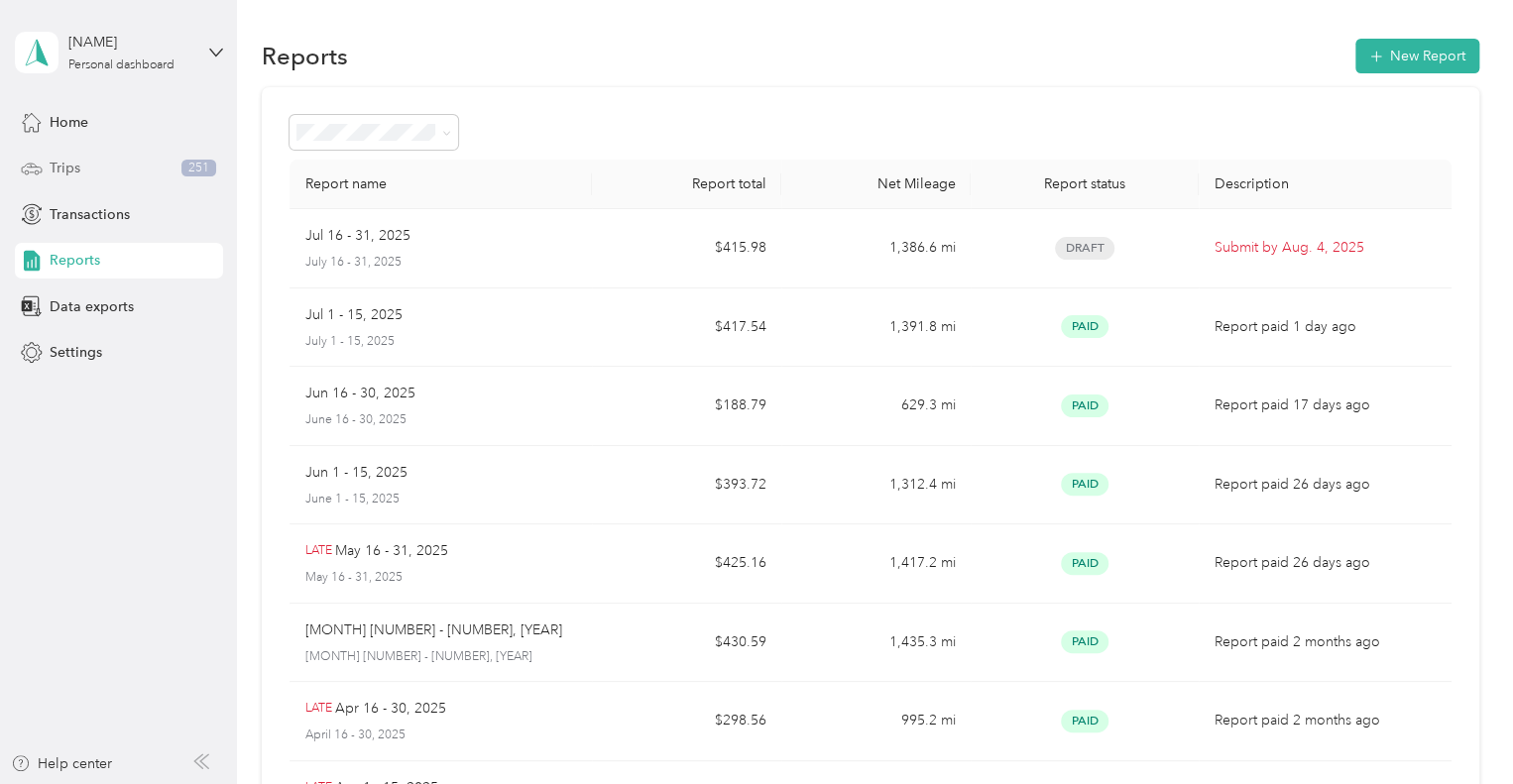 click on "Trips 251" at bounding box center [119, 168] 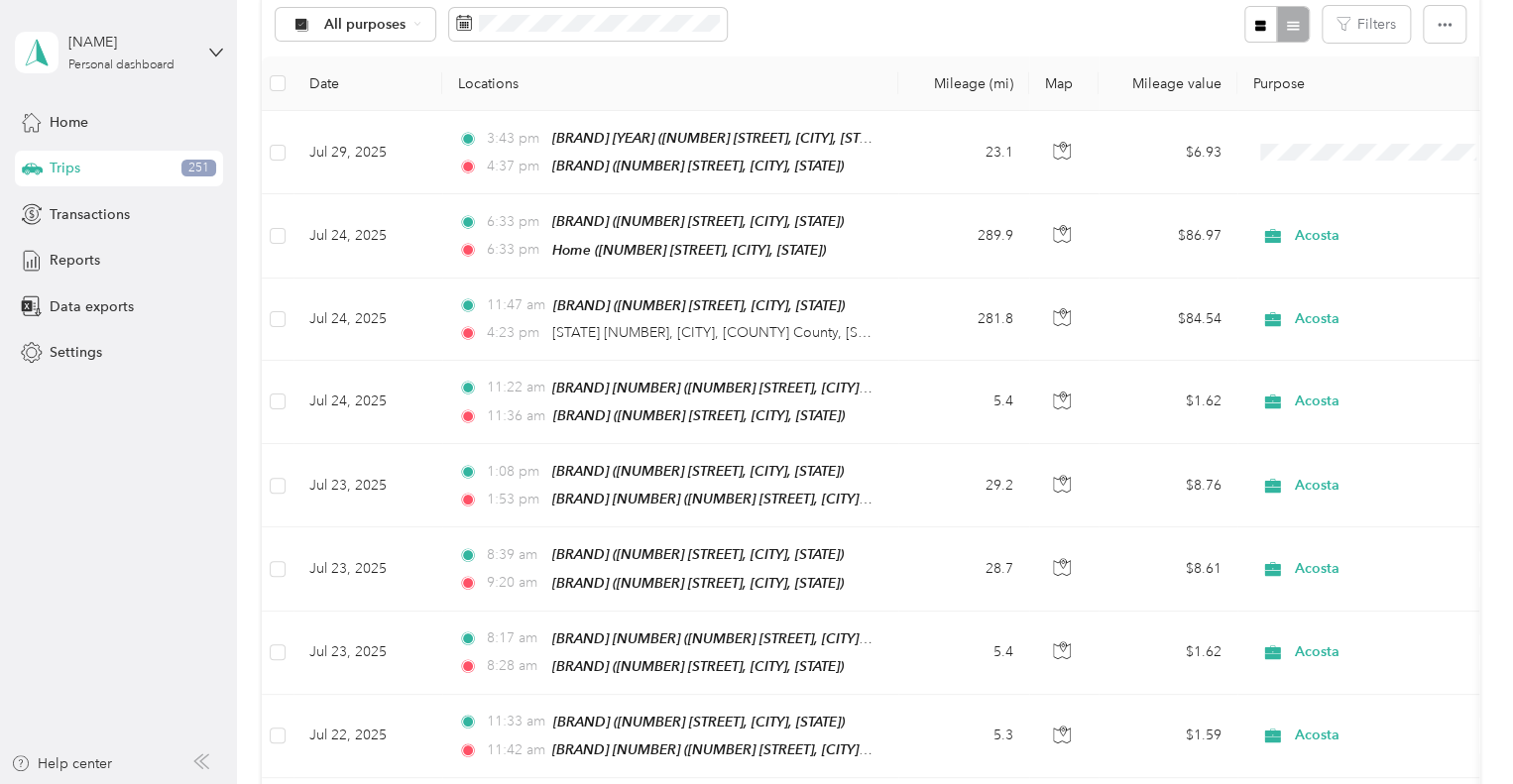 scroll, scrollTop: 99, scrollLeft: 0, axis: vertical 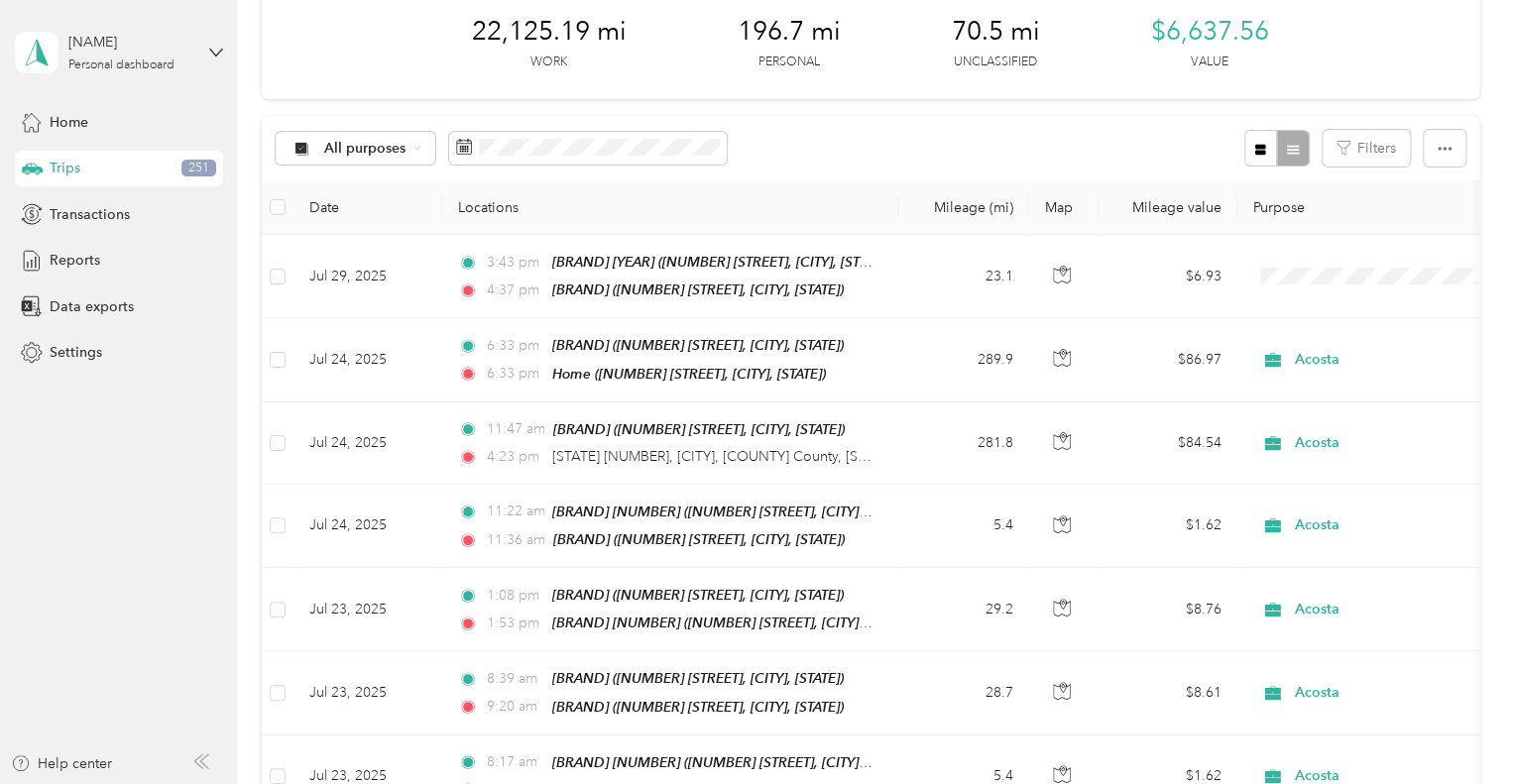 click on "All purposes Filters" at bounding box center (871, 148) 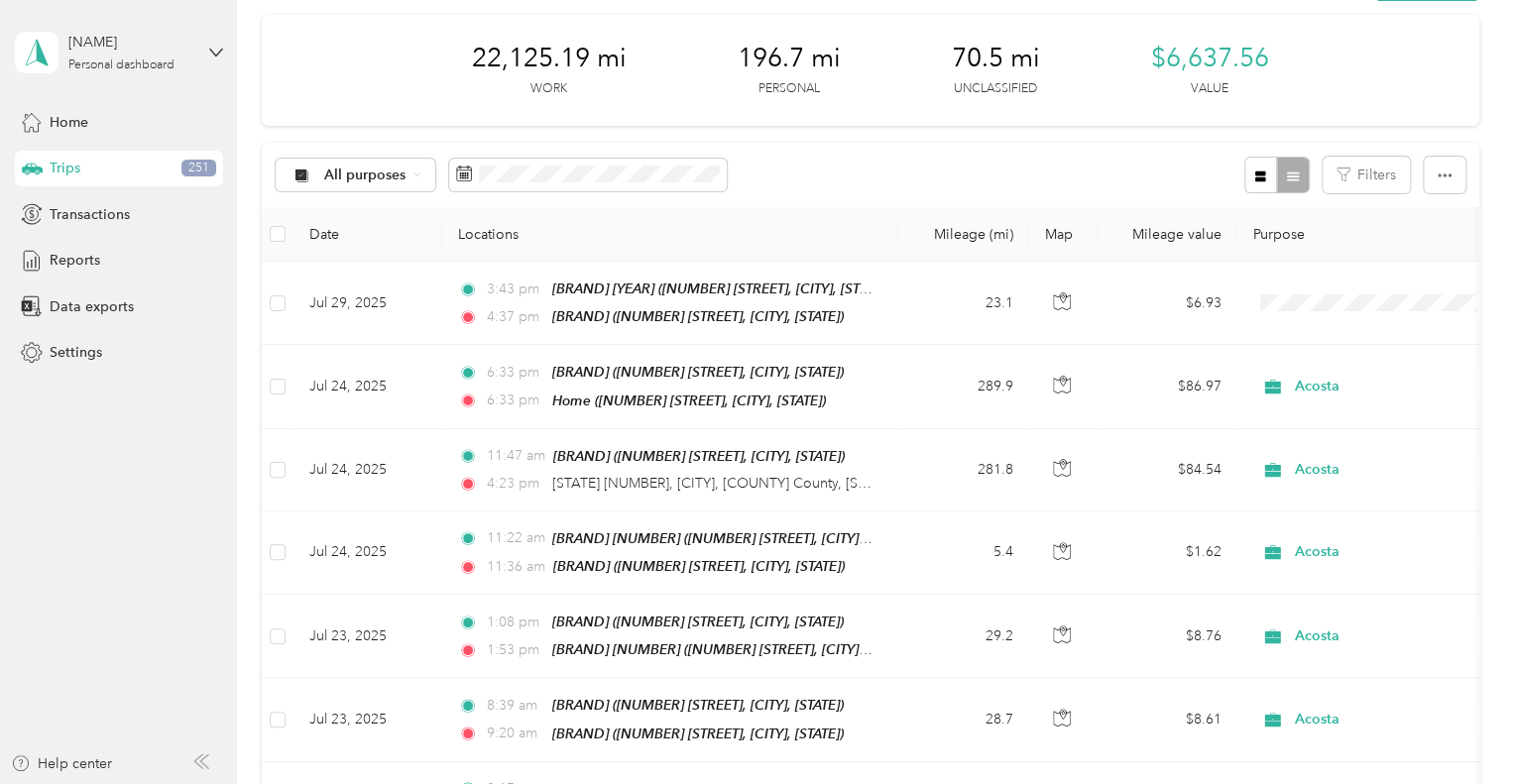scroll, scrollTop: 0, scrollLeft: 0, axis: both 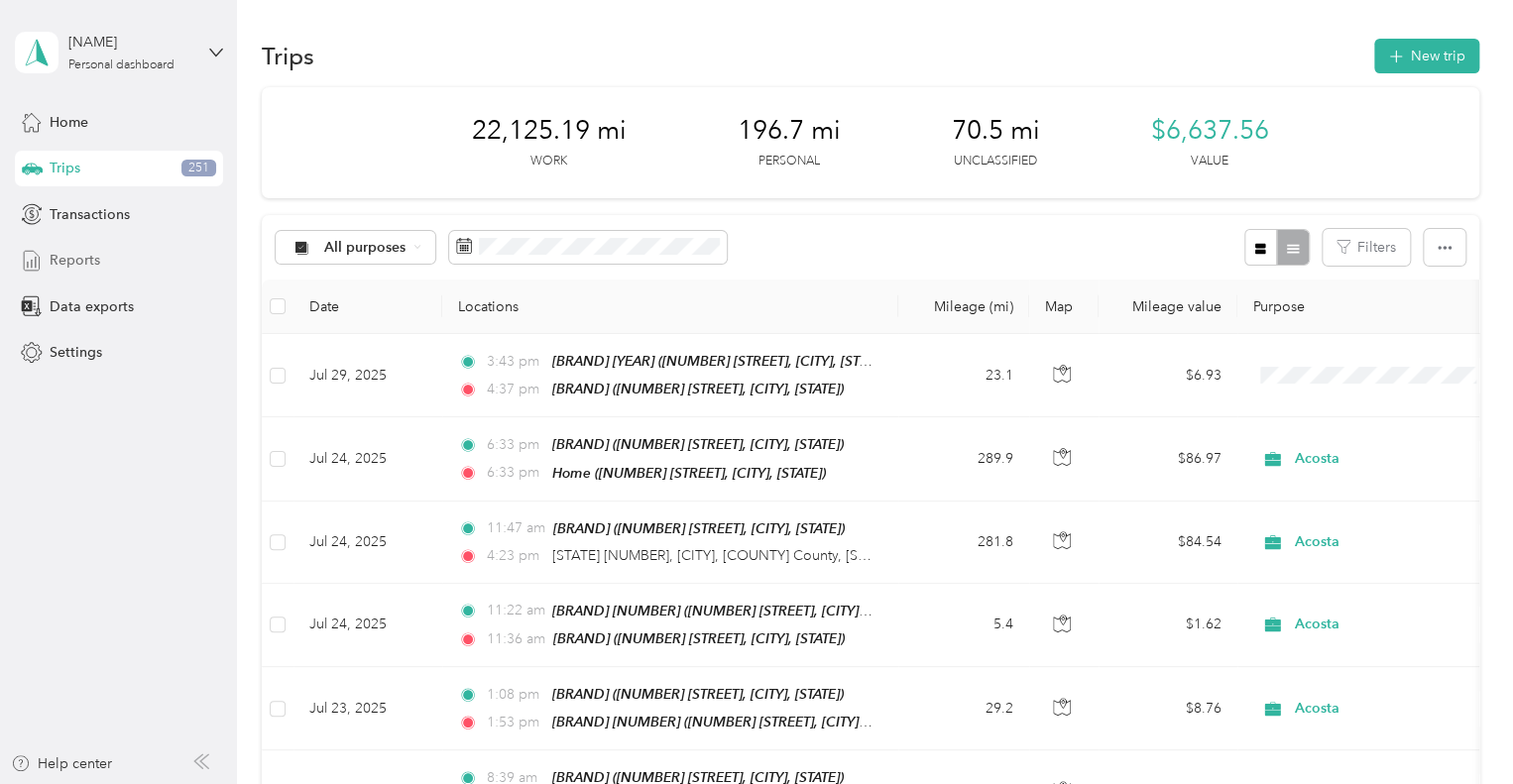 click on "Reports" at bounding box center (74, 260) 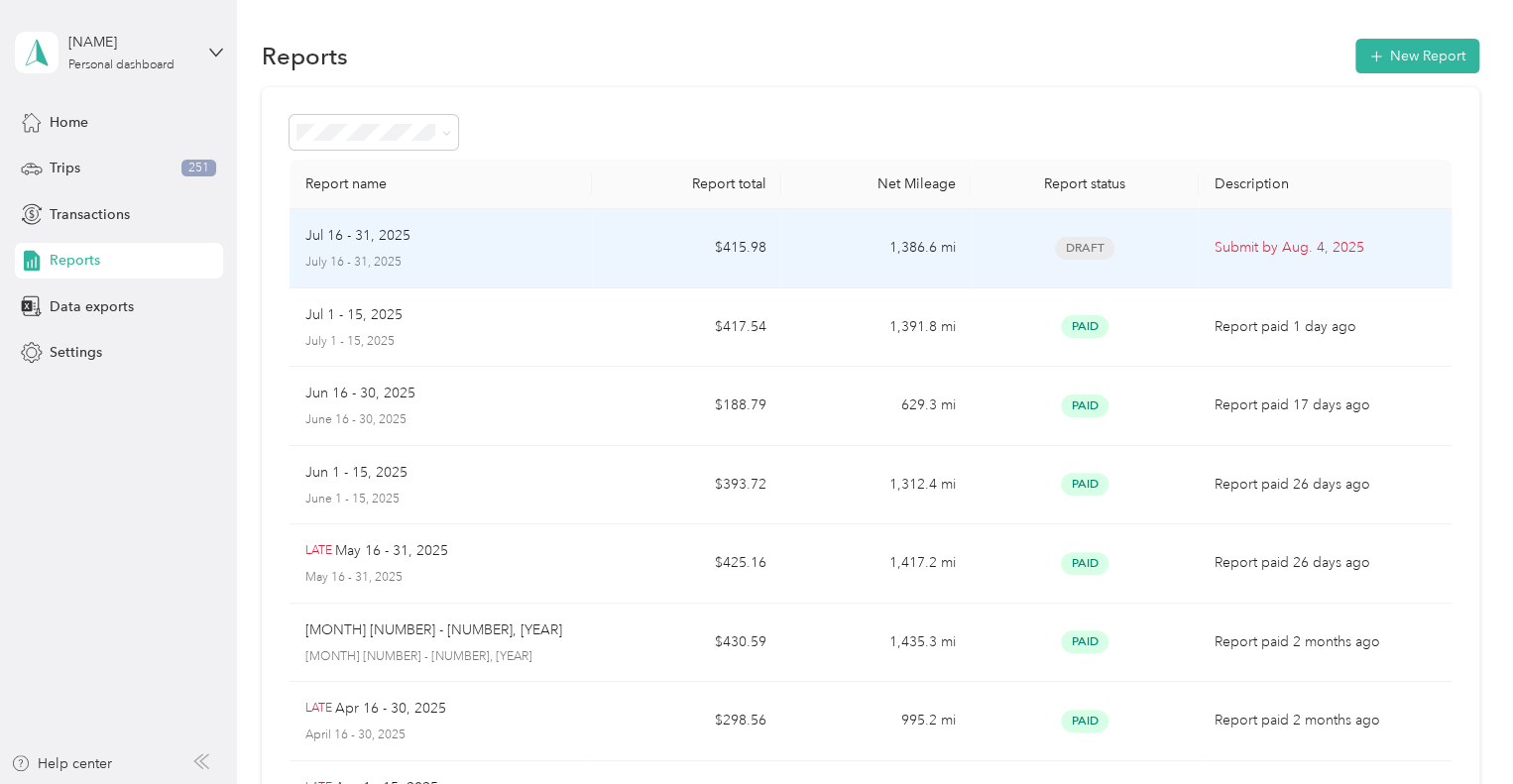 click on "Submit  by   Aug. 4, 2025" at bounding box center [1325, 248] 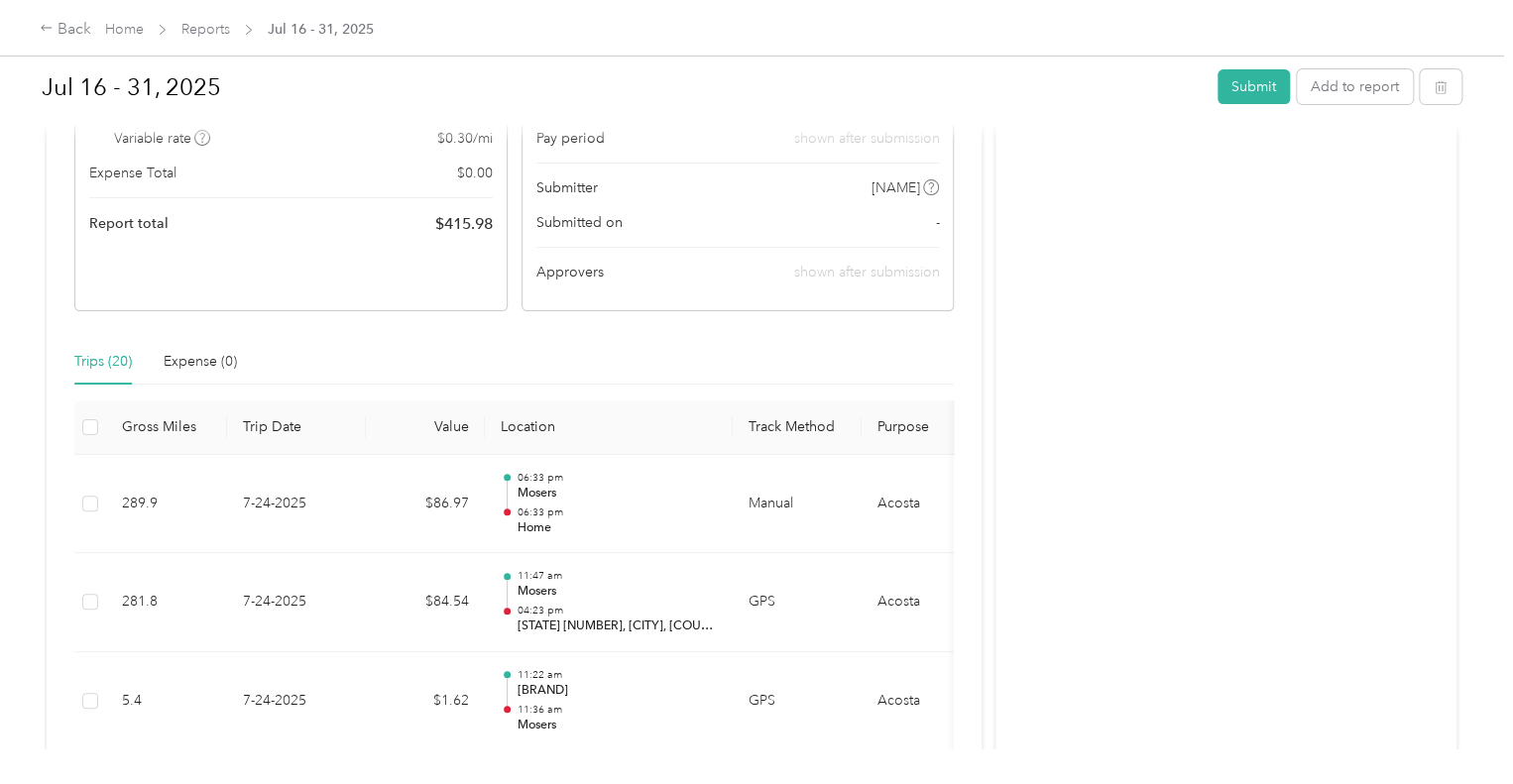 scroll, scrollTop: 0, scrollLeft: 0, axis: both 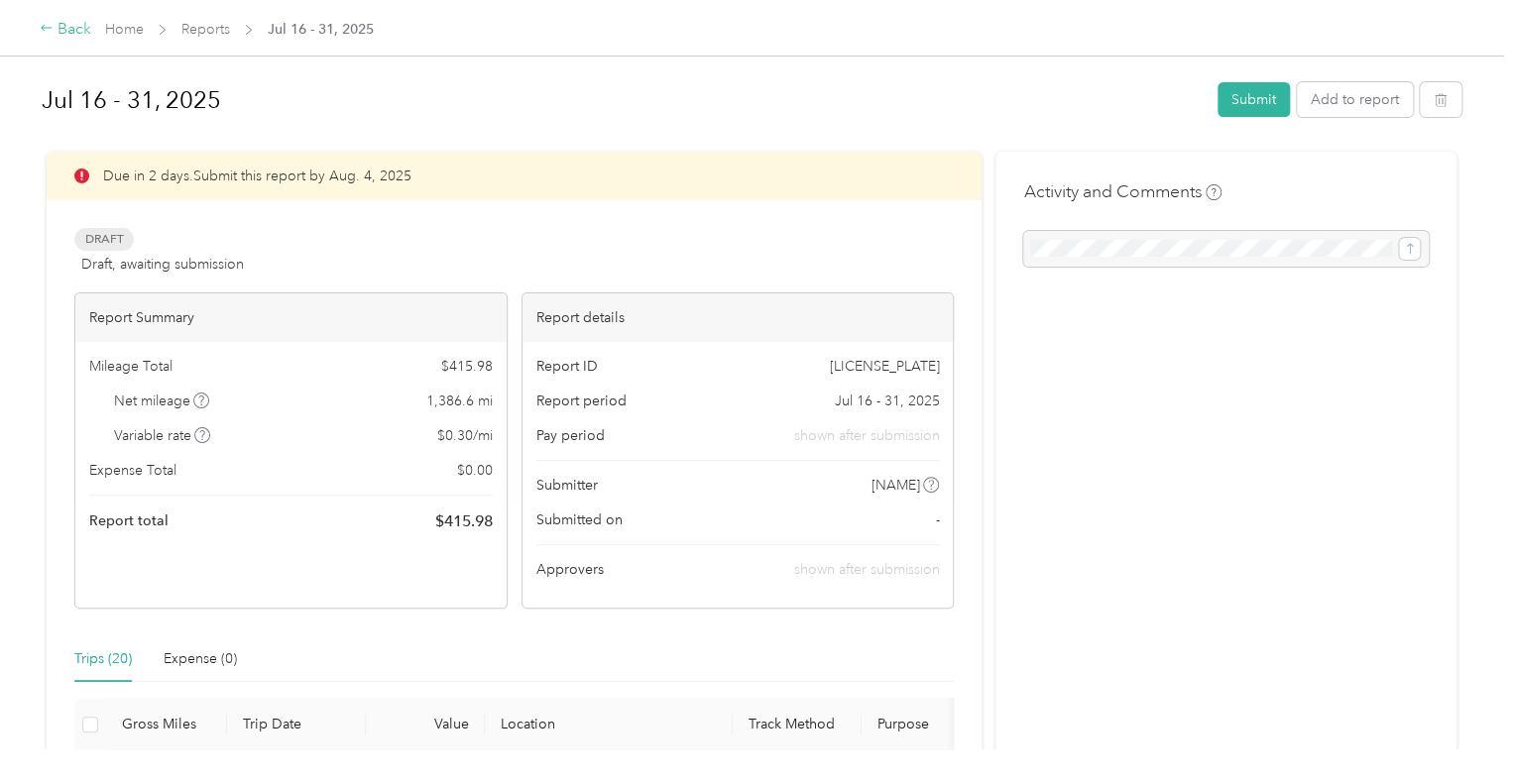 click 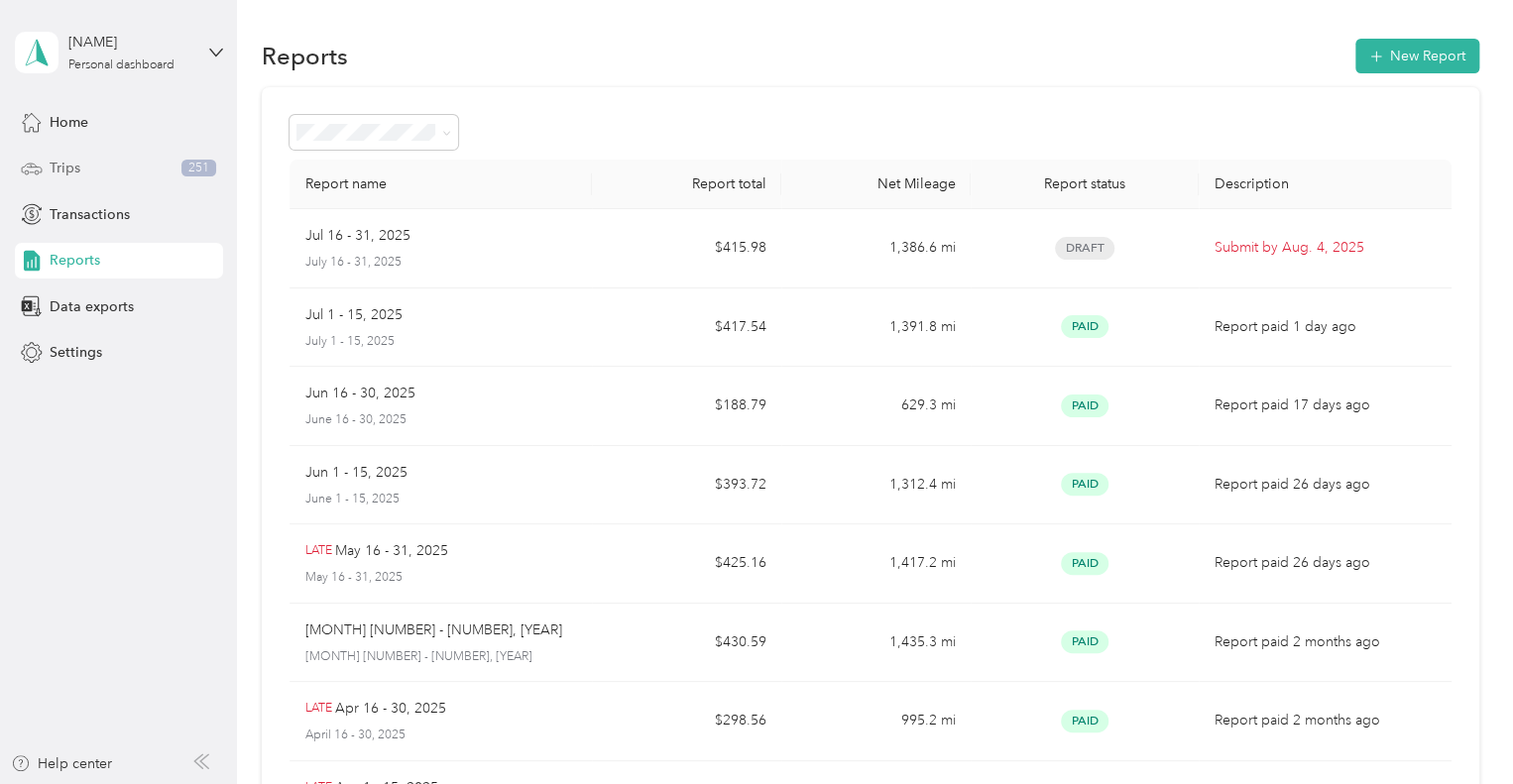 click on "Trips 251" at bounding box center [119, 168] 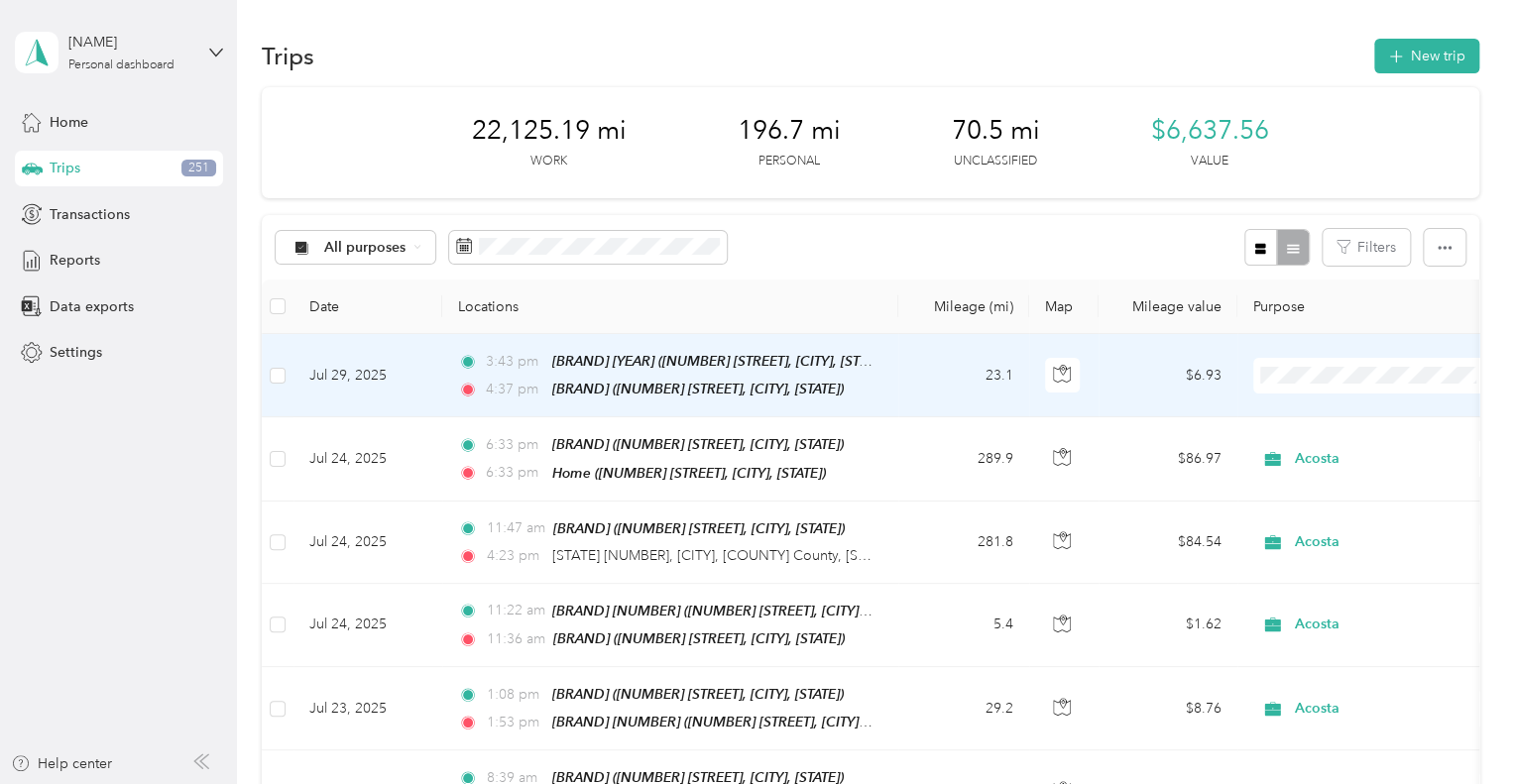 click on "Acosta" at bounding box center [1376, 410] 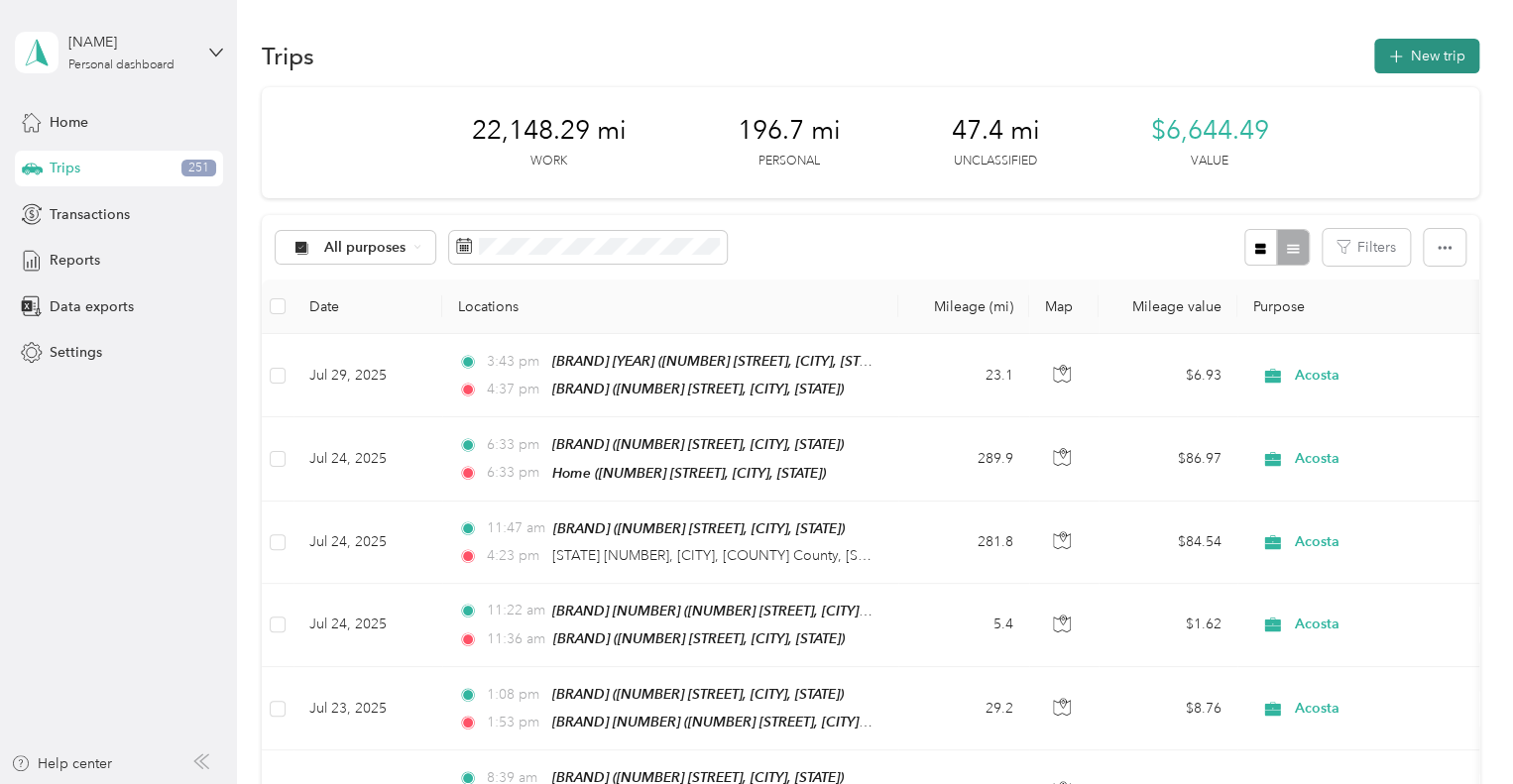 click on "New trip" at bounding box center [1427, 56] 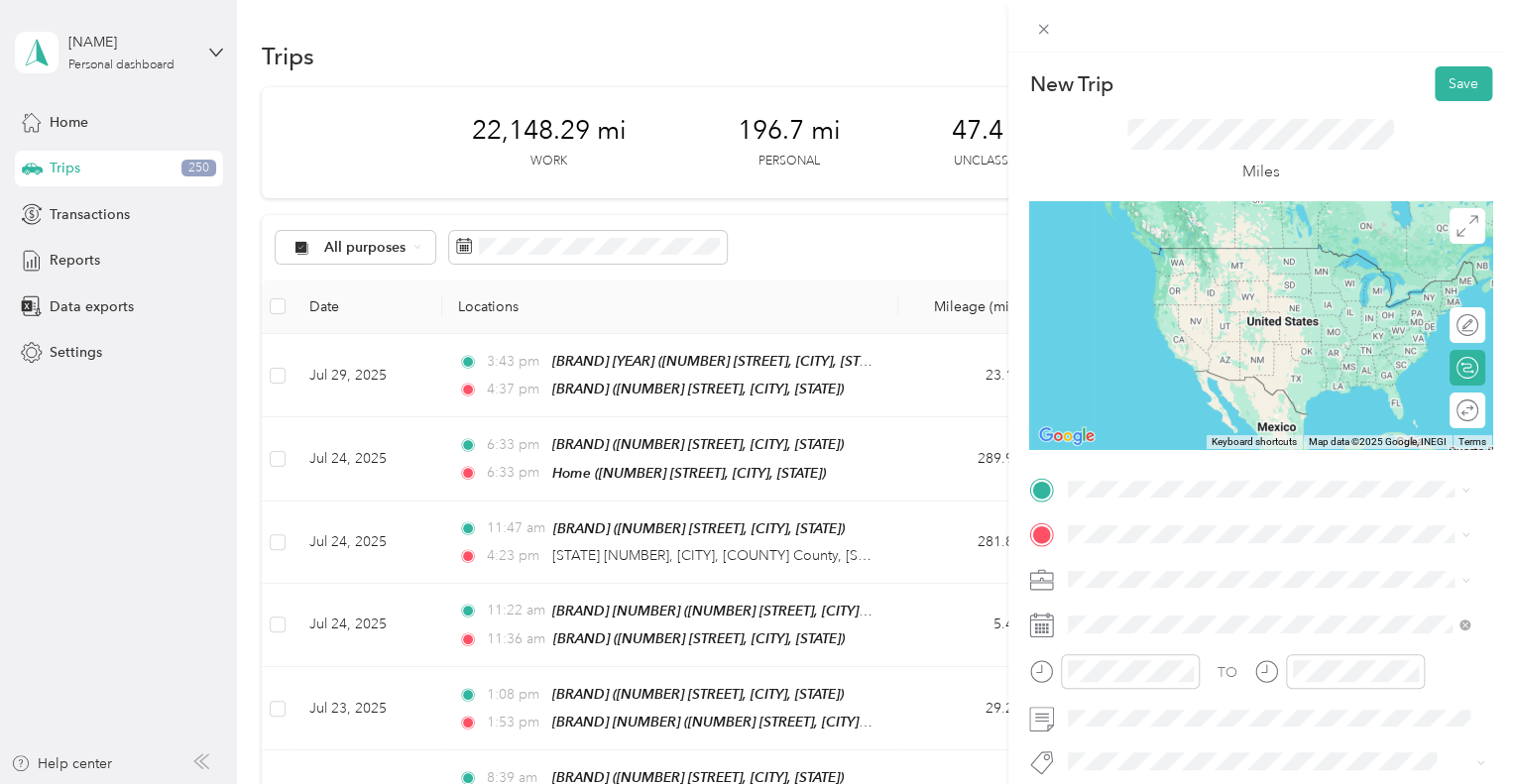 click on "Home  110 Beasley Drive, Centerton, Arkansas, United States" at bounding box center (1259, 260) 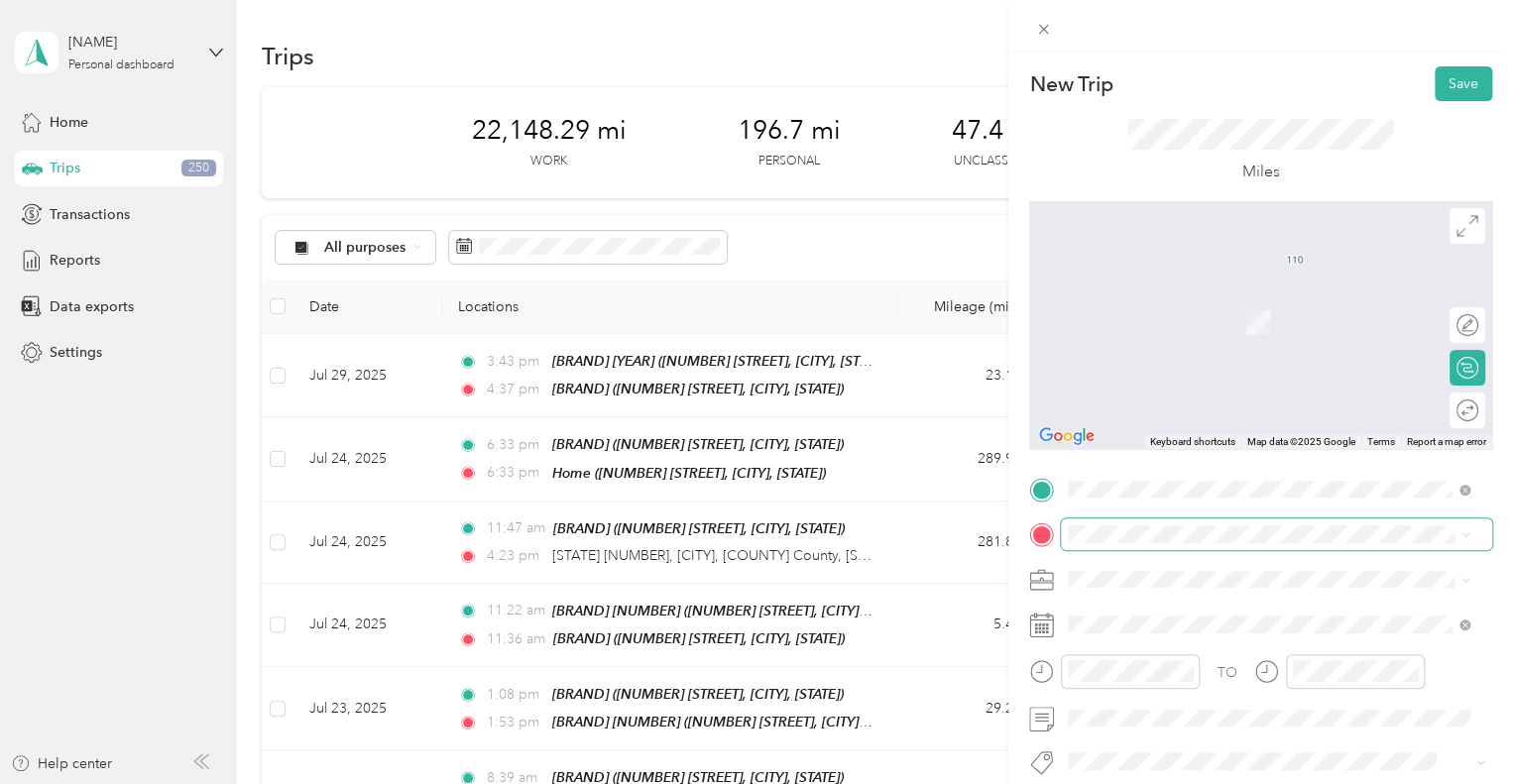 click at bounding box center [1276, 534] 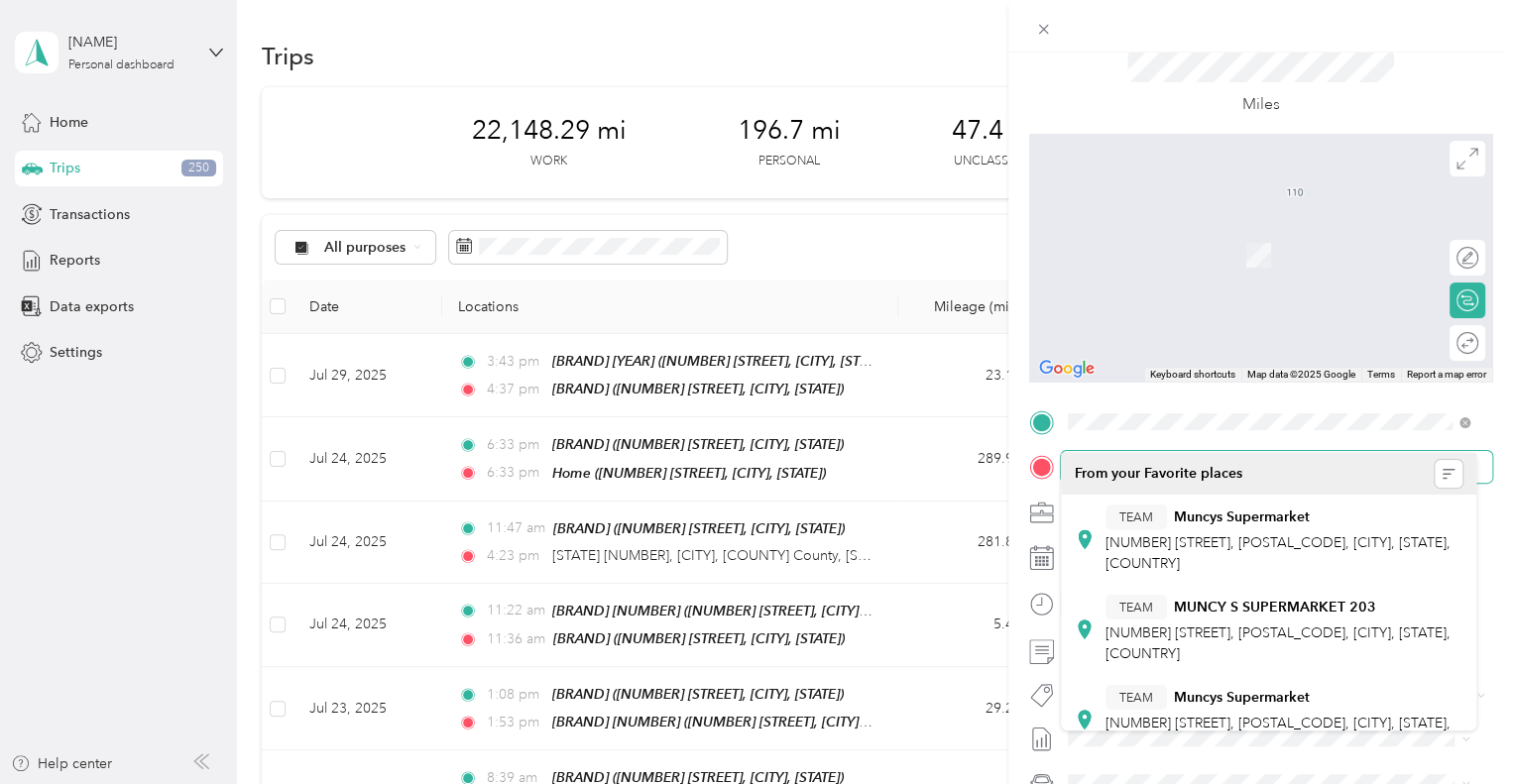 scroll, scrollTop: 99, scrollLeft: 0, axis: vertical 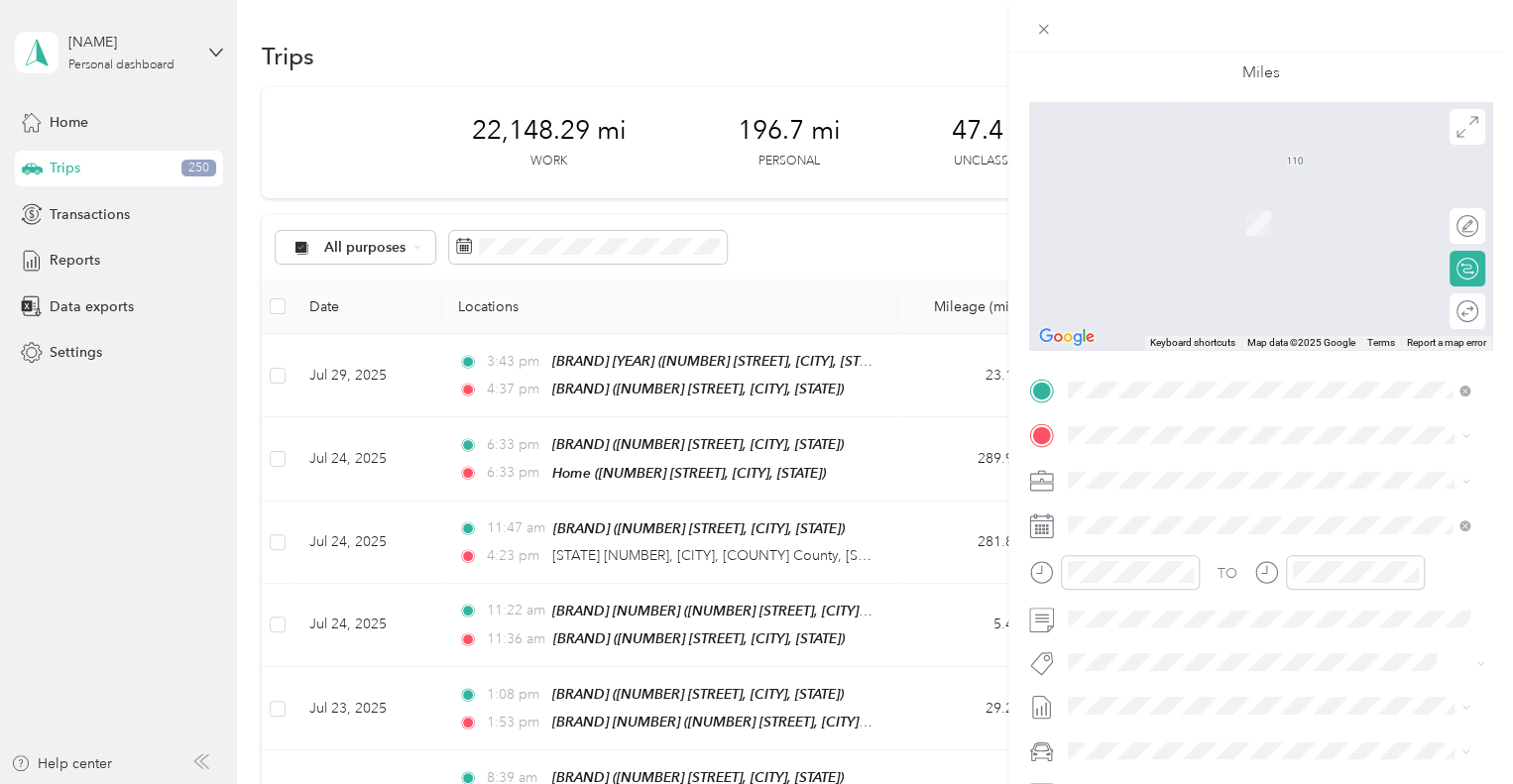 click on "TEAM Muncys Supermarket 498 High St, 64862, Sarcoxie, MO, USA" at bounding box center [1284, 532] 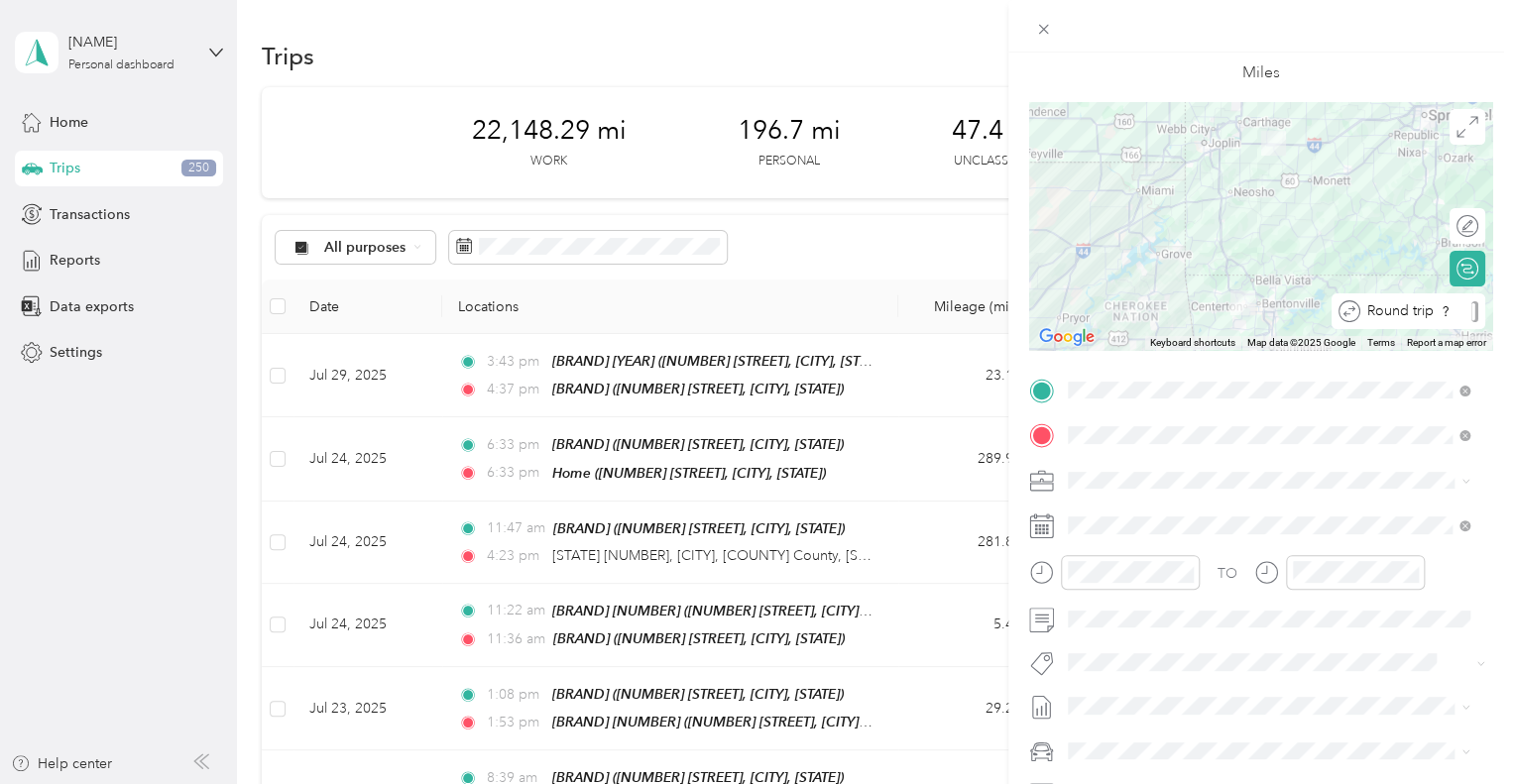 click at bounding box center [1474, 311] 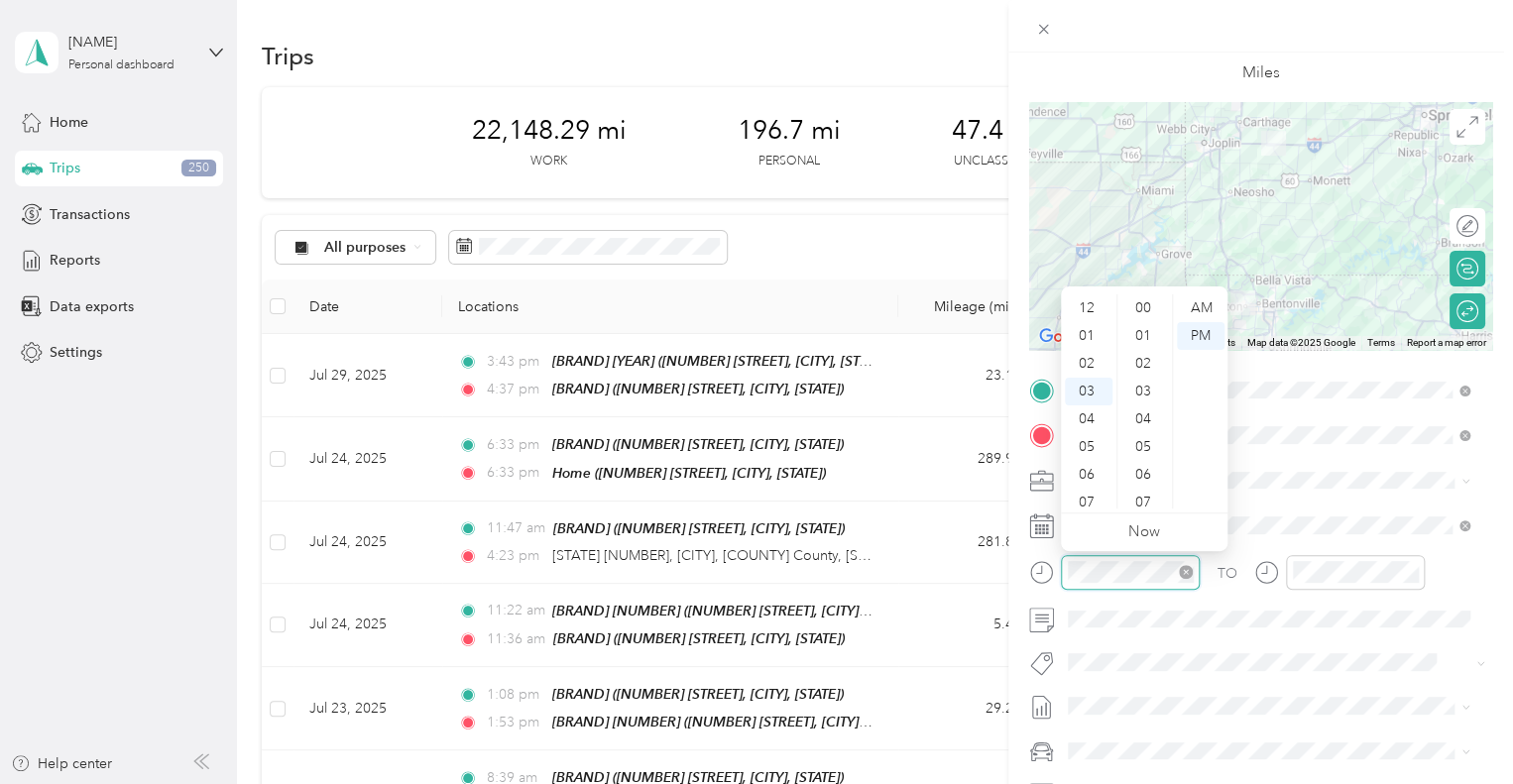 scroll, scrollTop: 83, scrollLeft: 0, axis: vertical 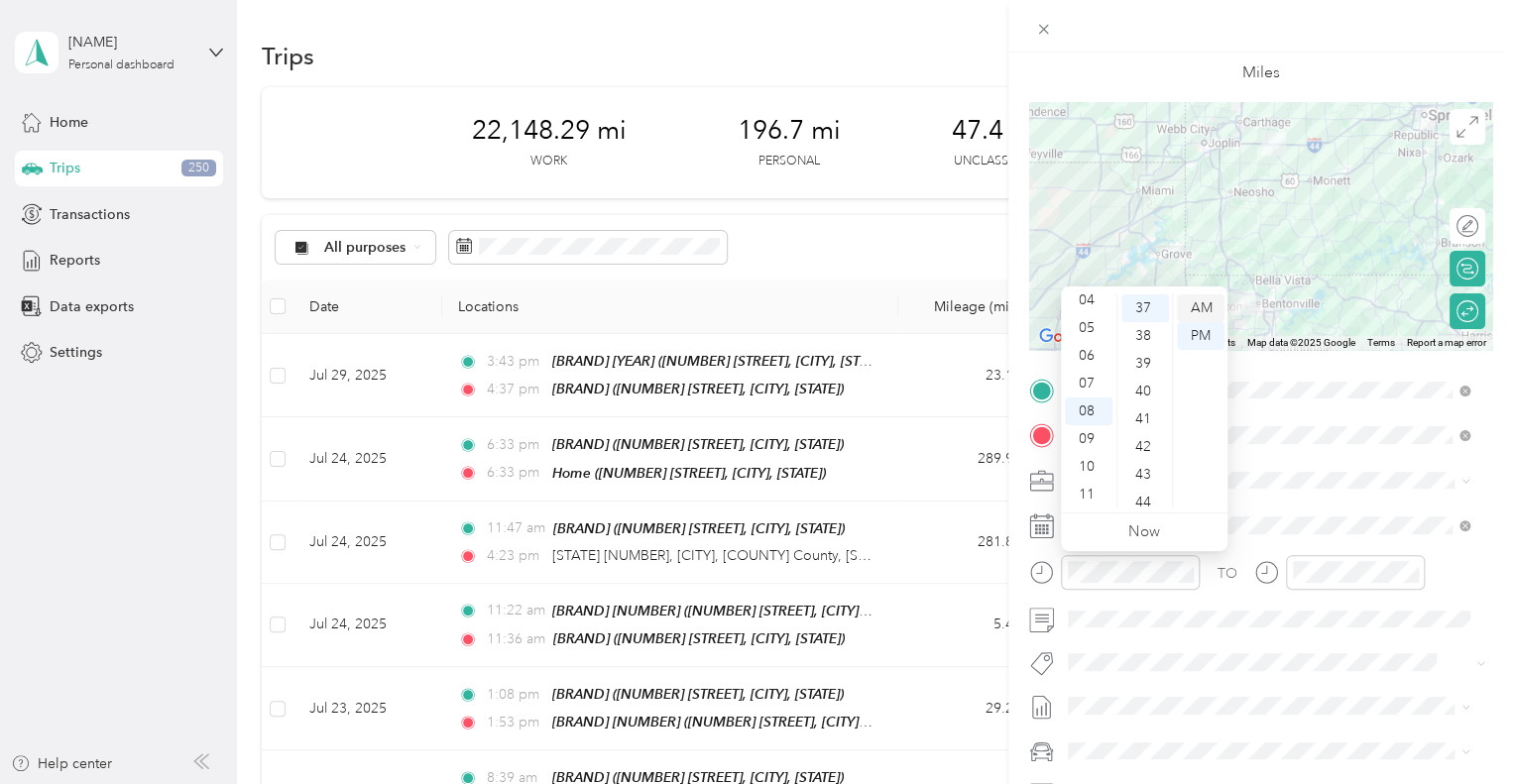 click on "AM" at bounding box center [1201, 308] 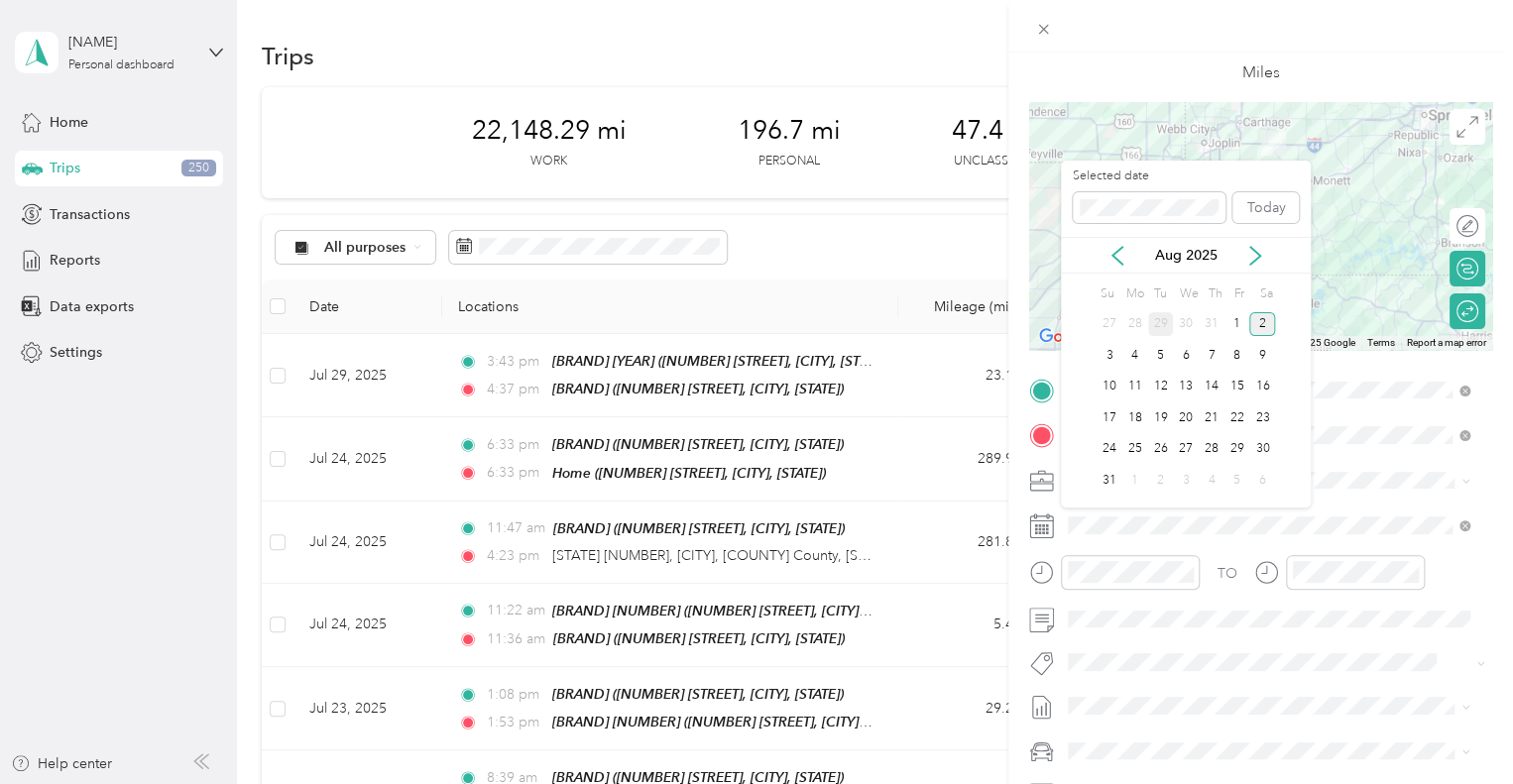 click on "29" at bounding box center [1161, 324] 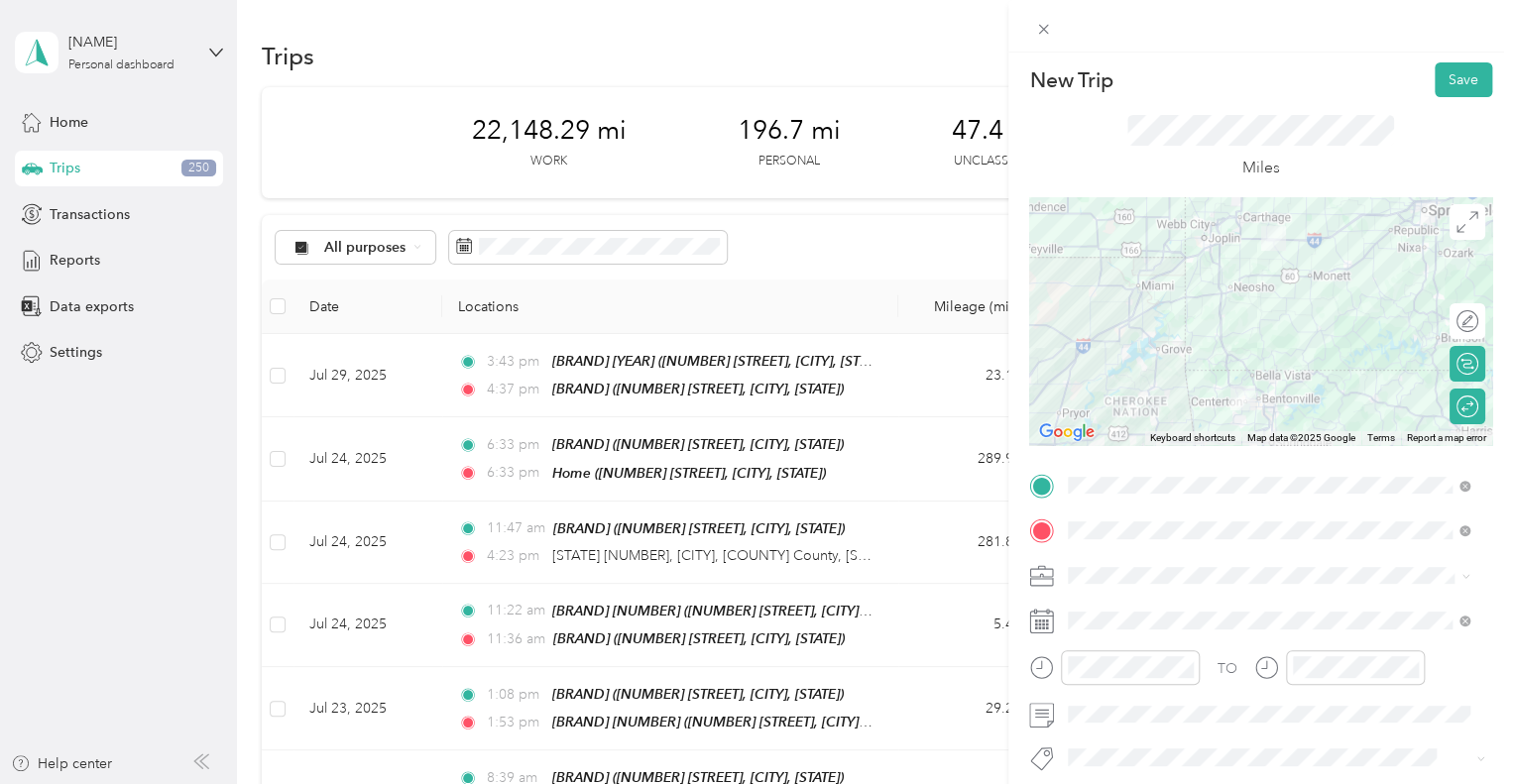 scroll, scrollTop: 0, scrollLeft: 0, axis: both 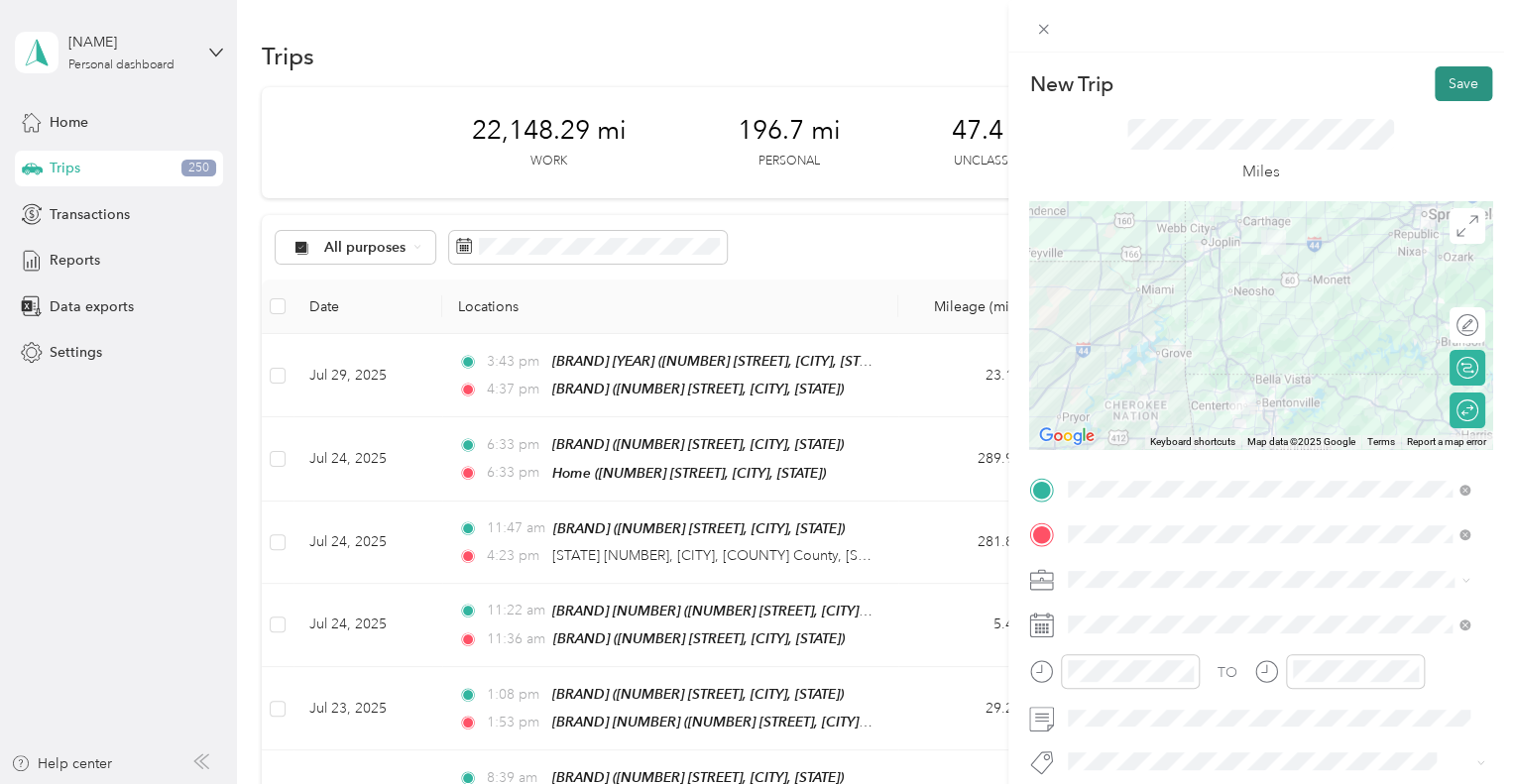 click on "Save" at bounding box center (1463, 83) 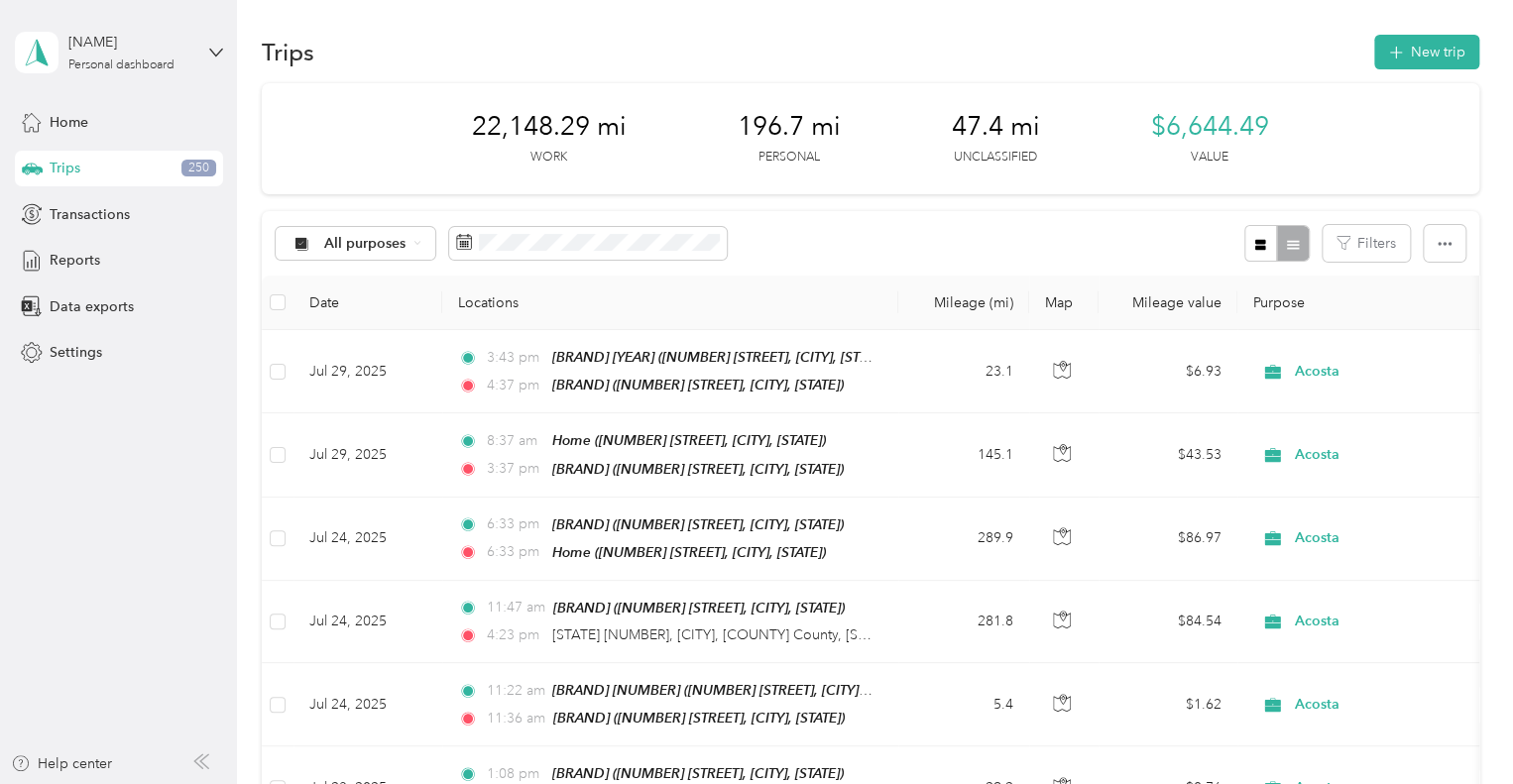scroll, scrollTop: 0, scrollLeft: 0, axis: both 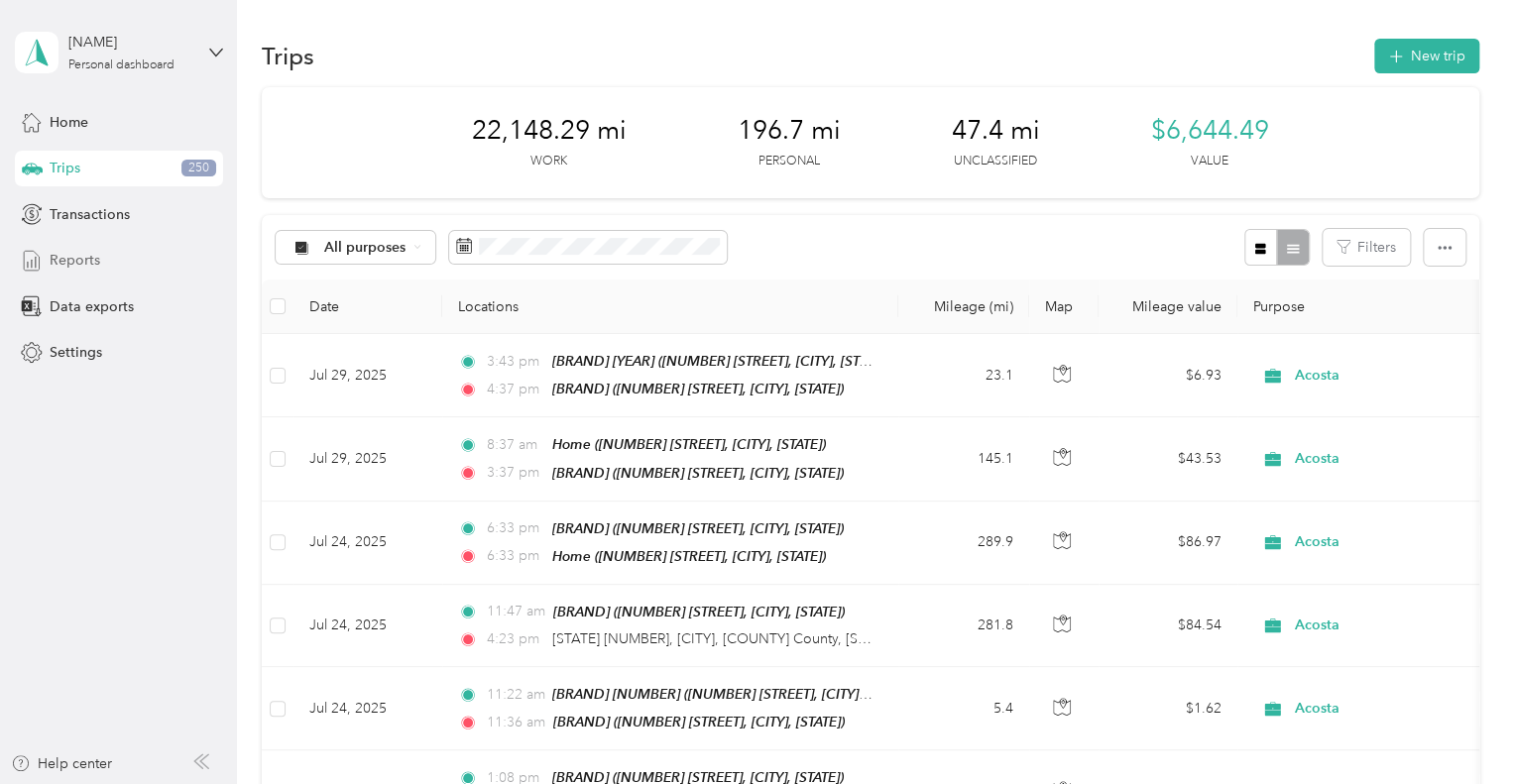 click on "Reports" at bounding box center [74, 260] 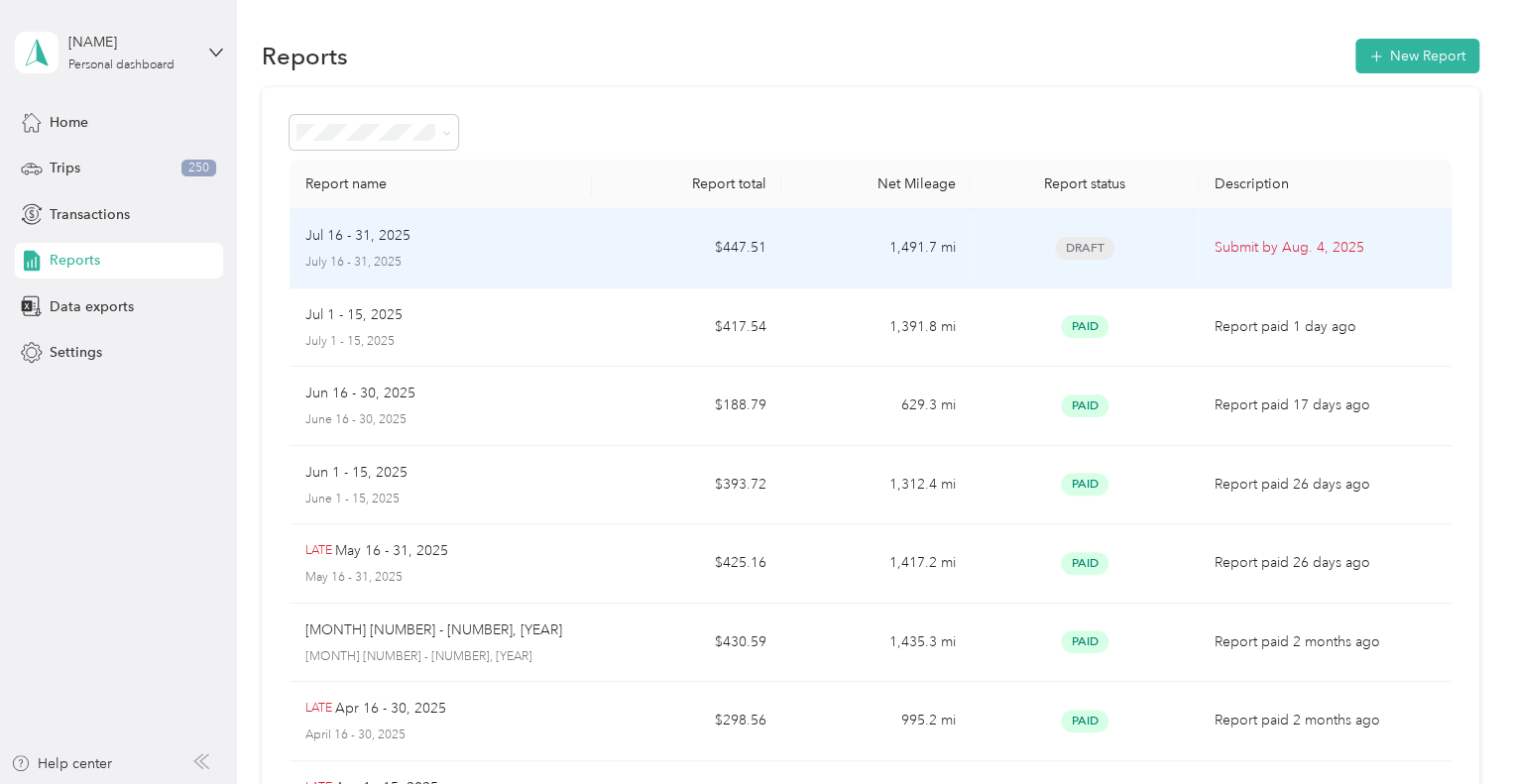 click on "Submit  by   Aug. 4, 2025" at bounding box center [1325, 248] 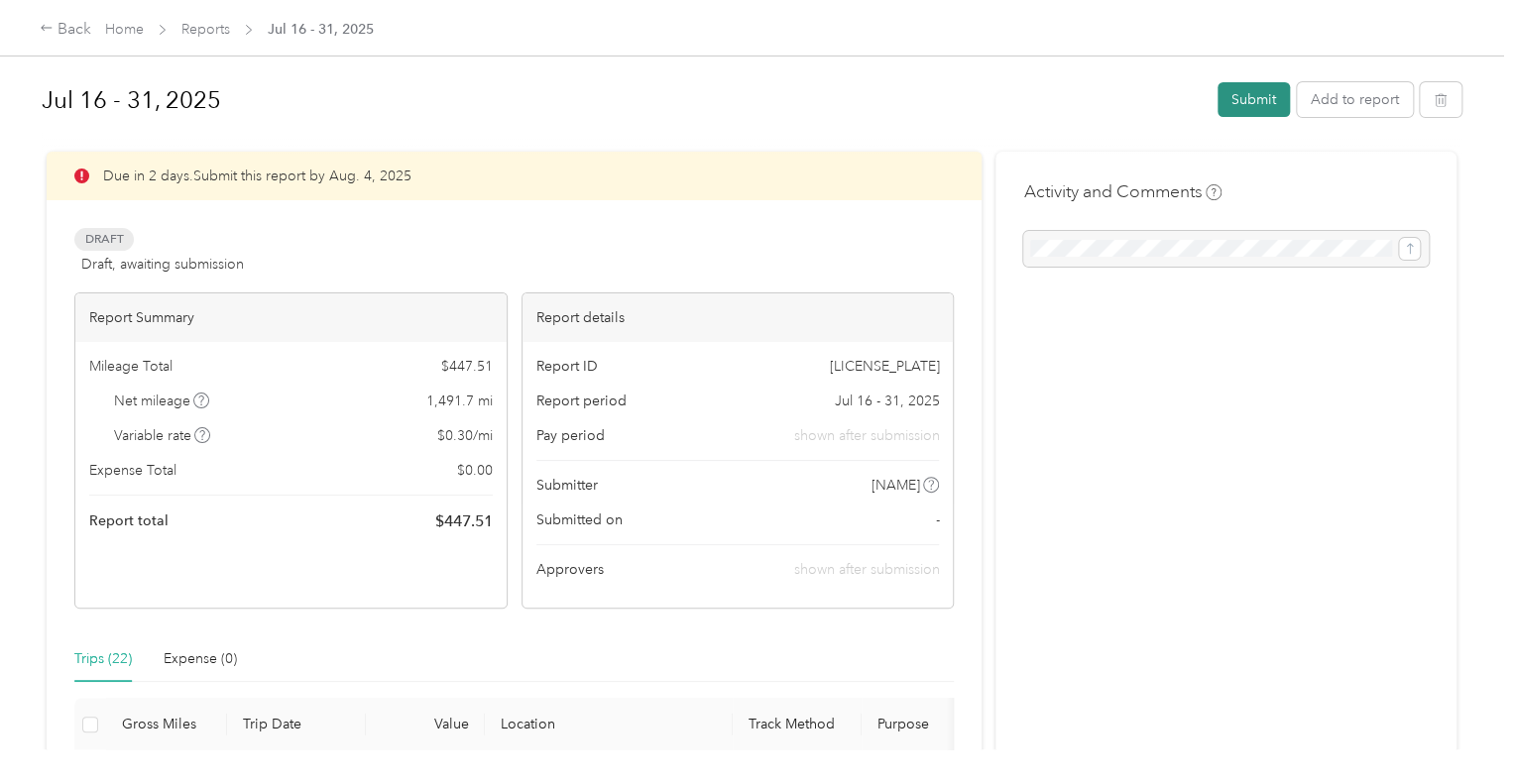 click on "Submit" at bounding box center (1253, 99) 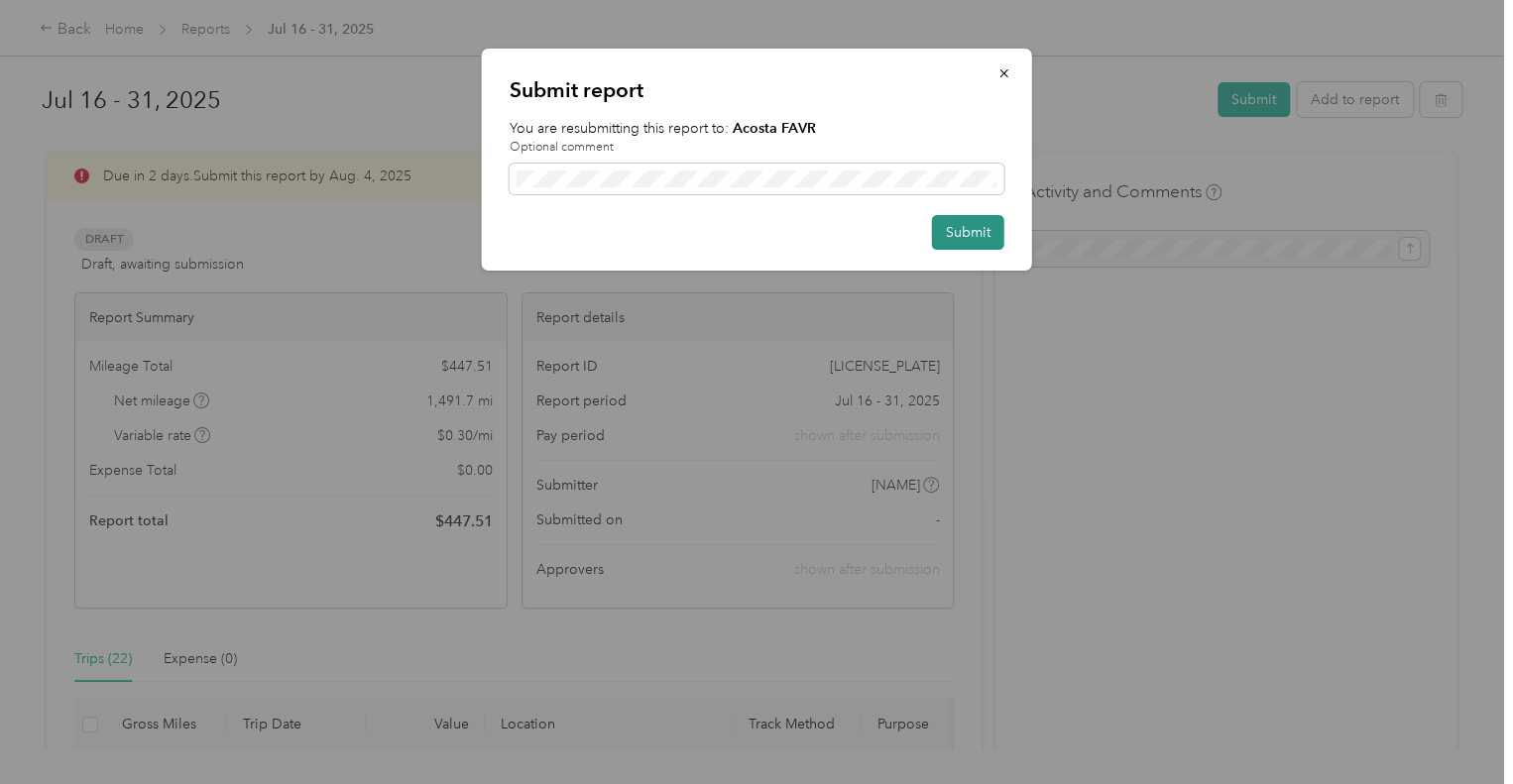 click on "Submit" at bounding box center [968, 232] 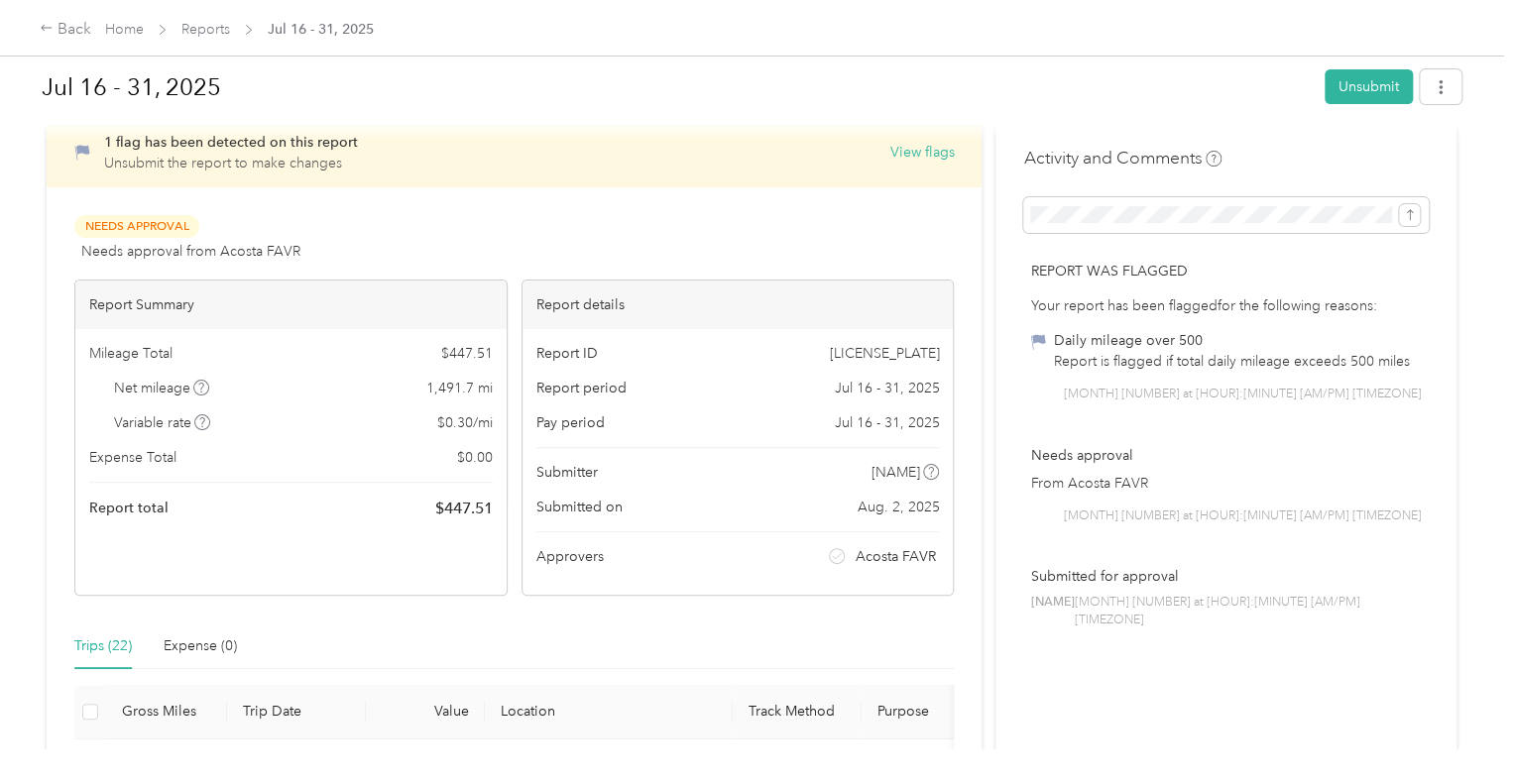 scroll, scrollTop: 0, scrollLeft: 0, axis: both 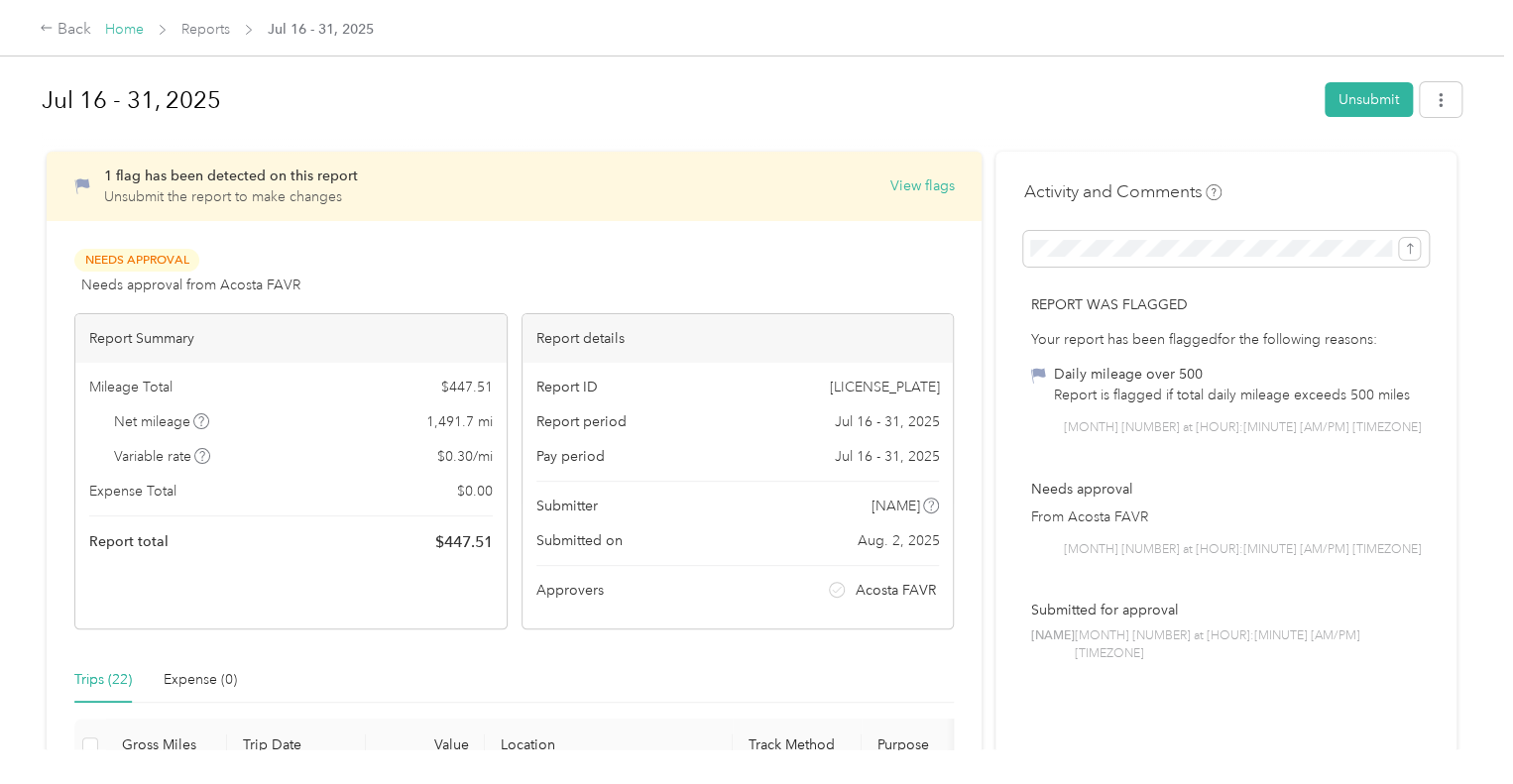 click on "Home" at bounding box center (124, 29) 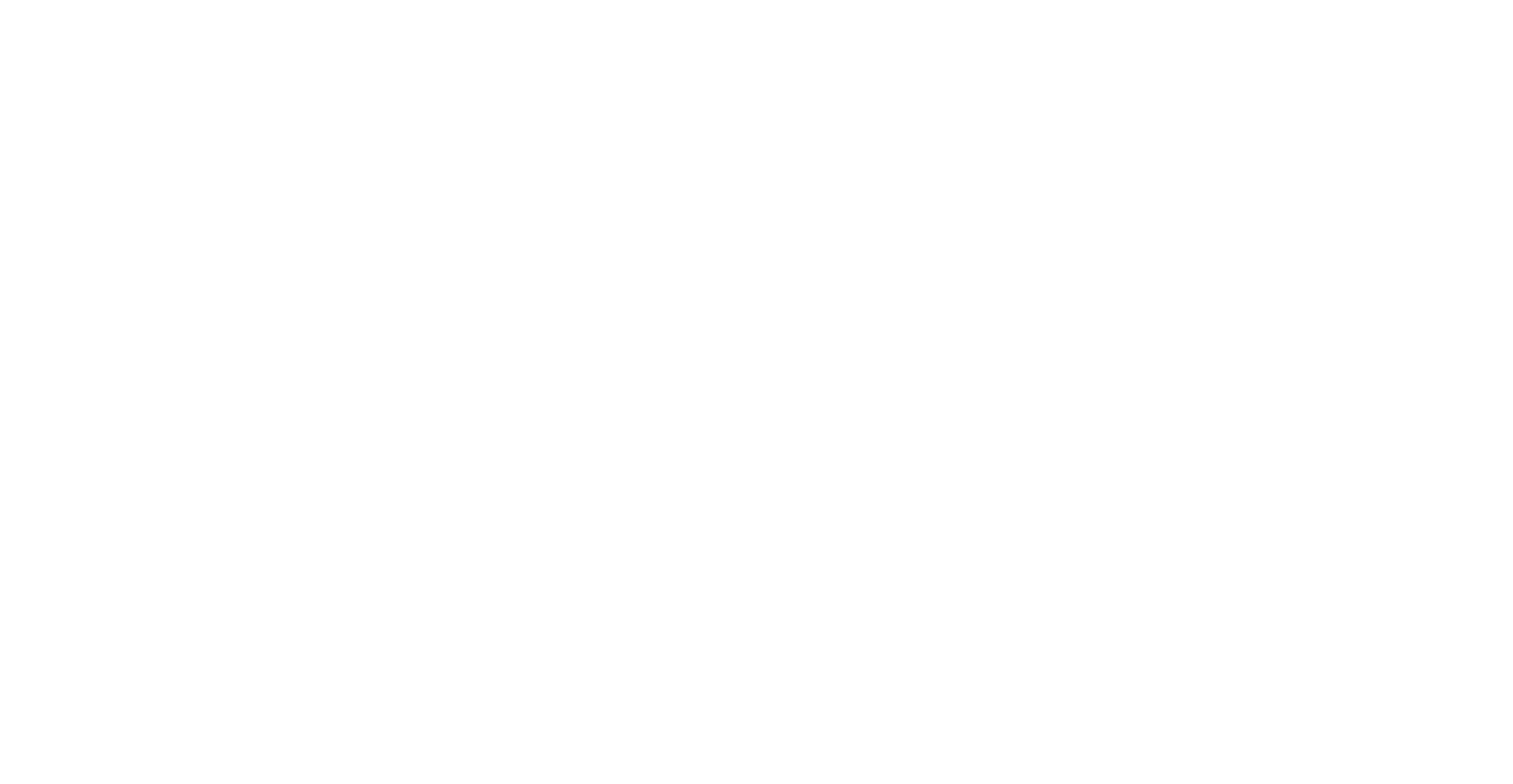 scroll, scrollTop: 0, scrollLeft: 0, axis: both 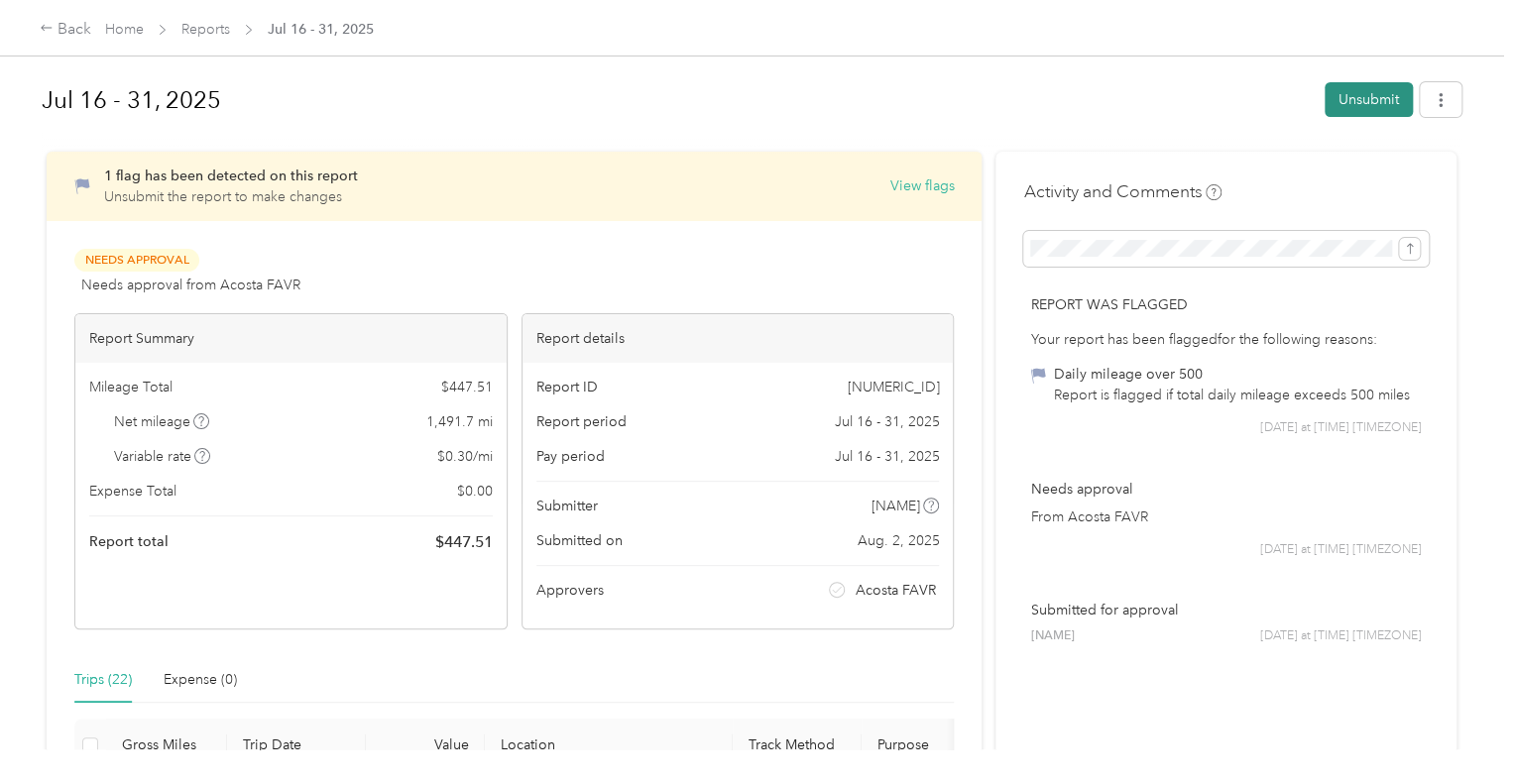 click on "Unsubmit" at bounding box center [1368, 99] 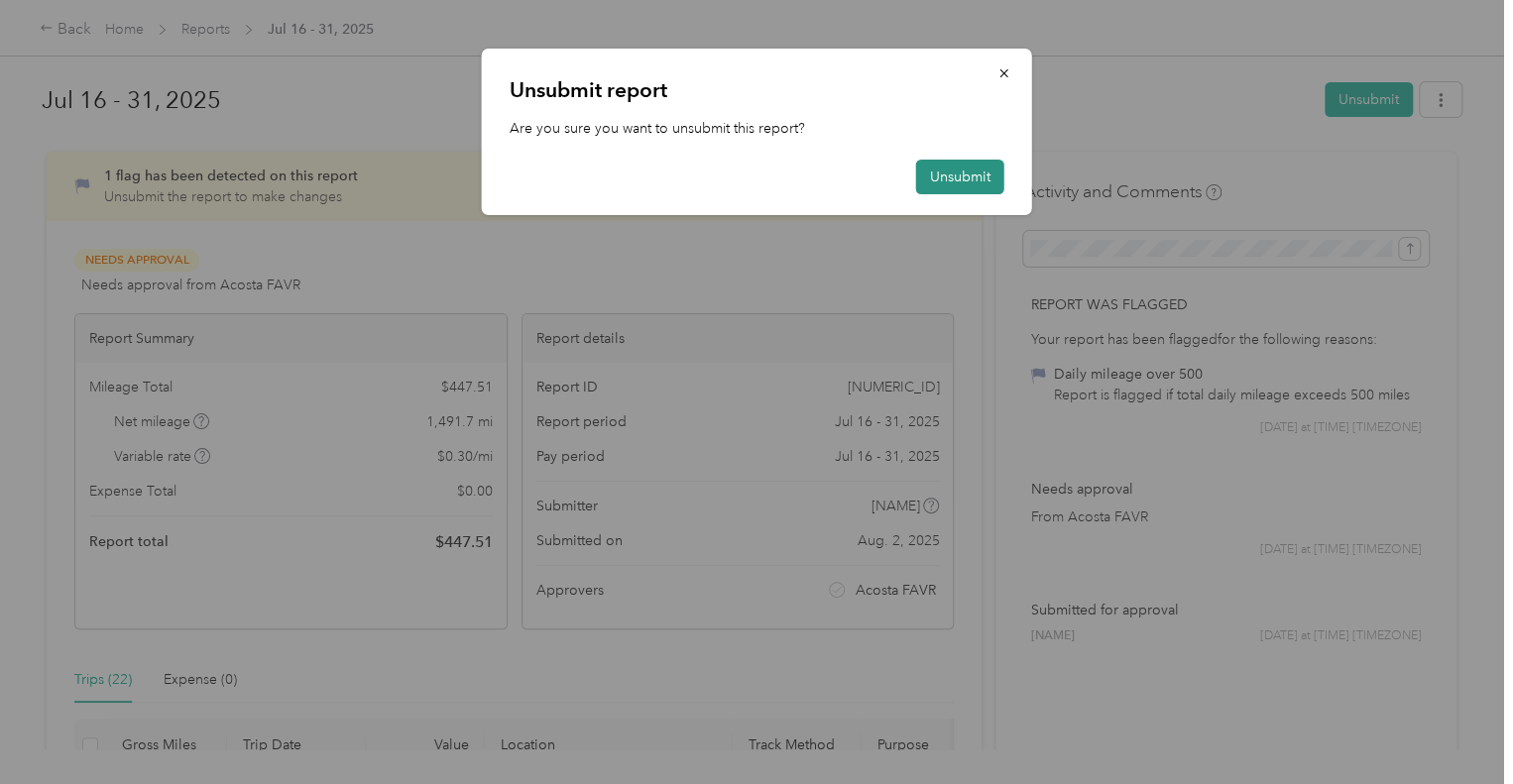 click on "Unsubmit" at bounding box center [960, 176] 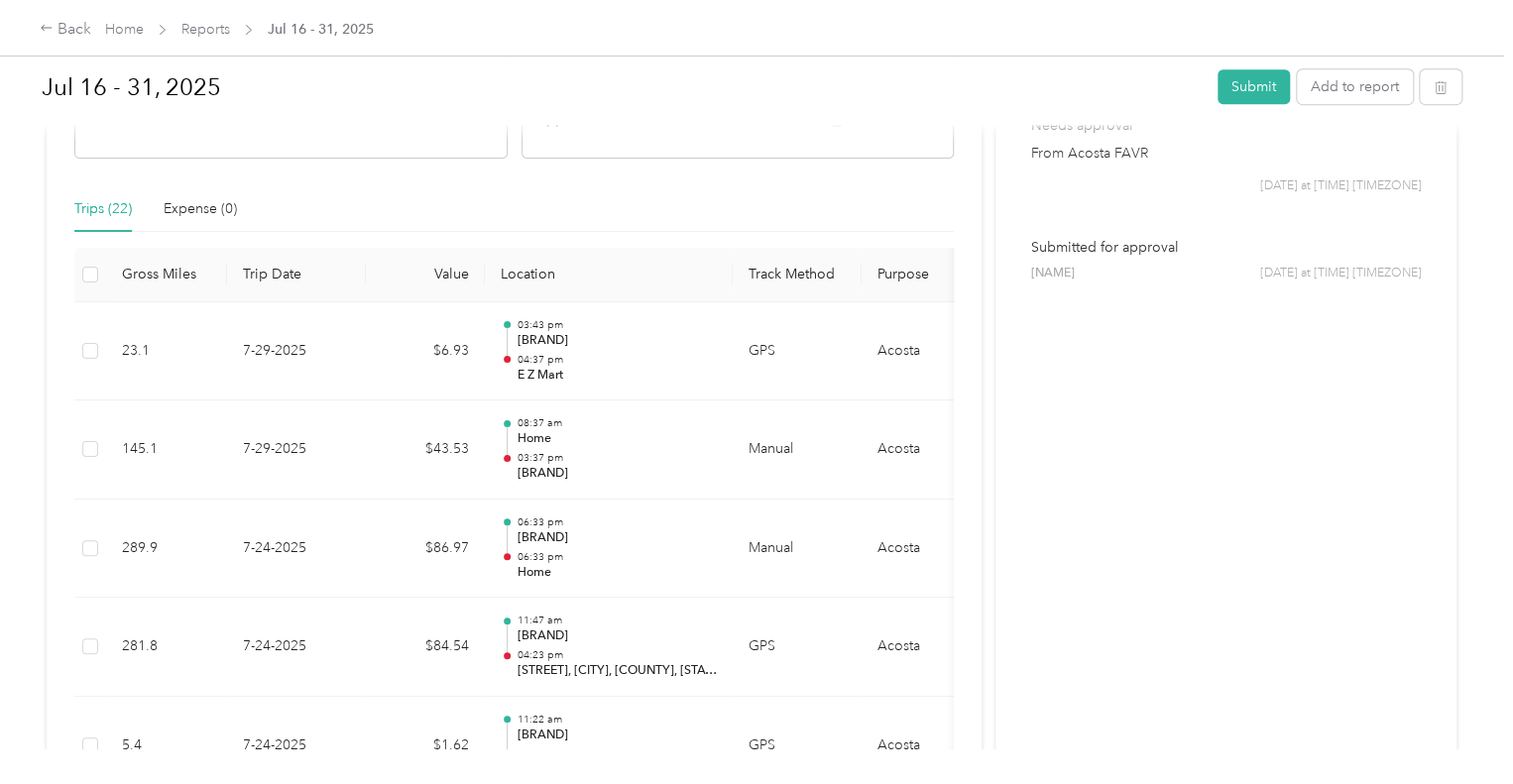 scroll, scrollTop: 496, scrollLeft: 0, axis: vertical 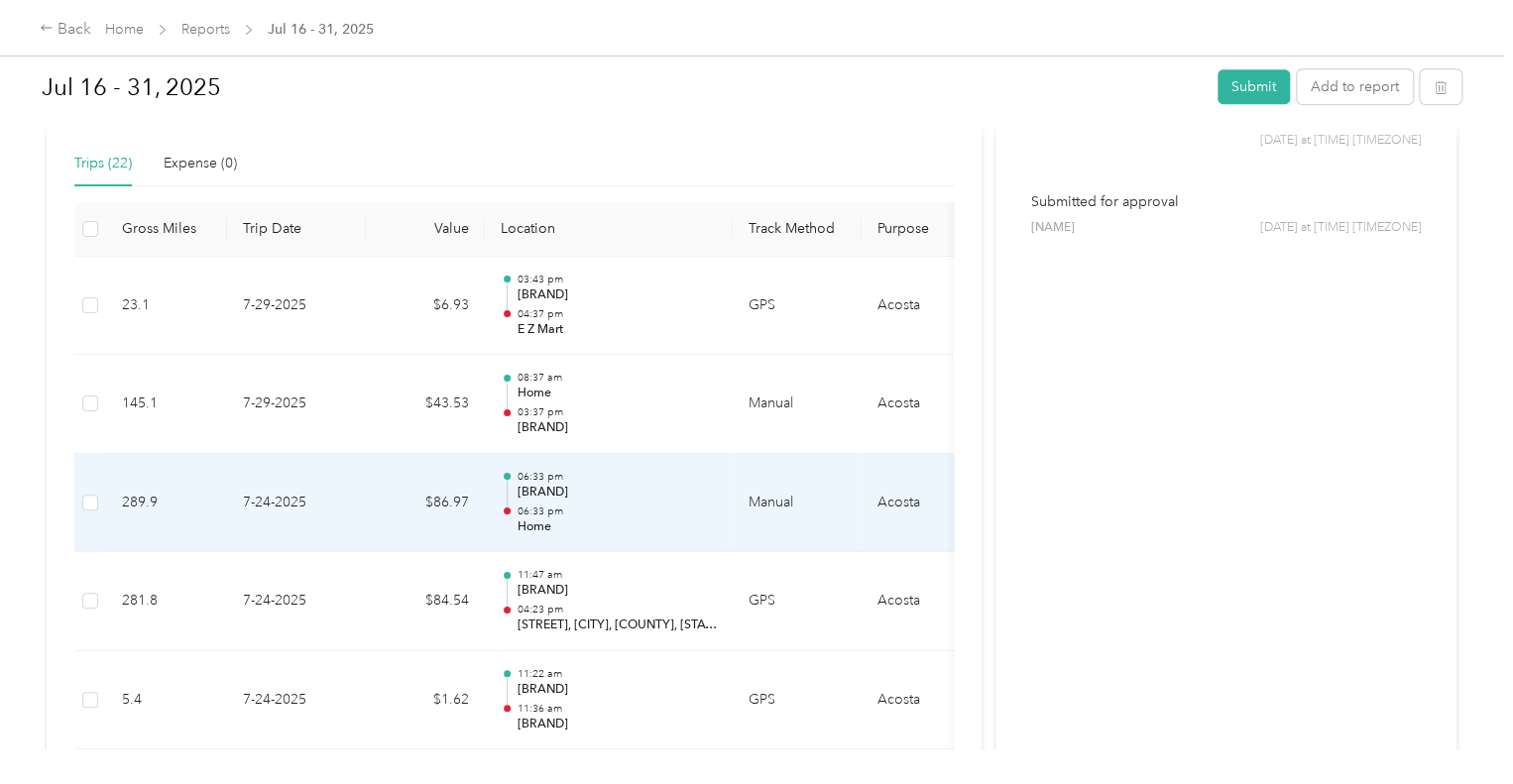 click on "[TIME] [BRAND] [TIME] [GENERAL_TERM]" at bounding box center (617, 503) 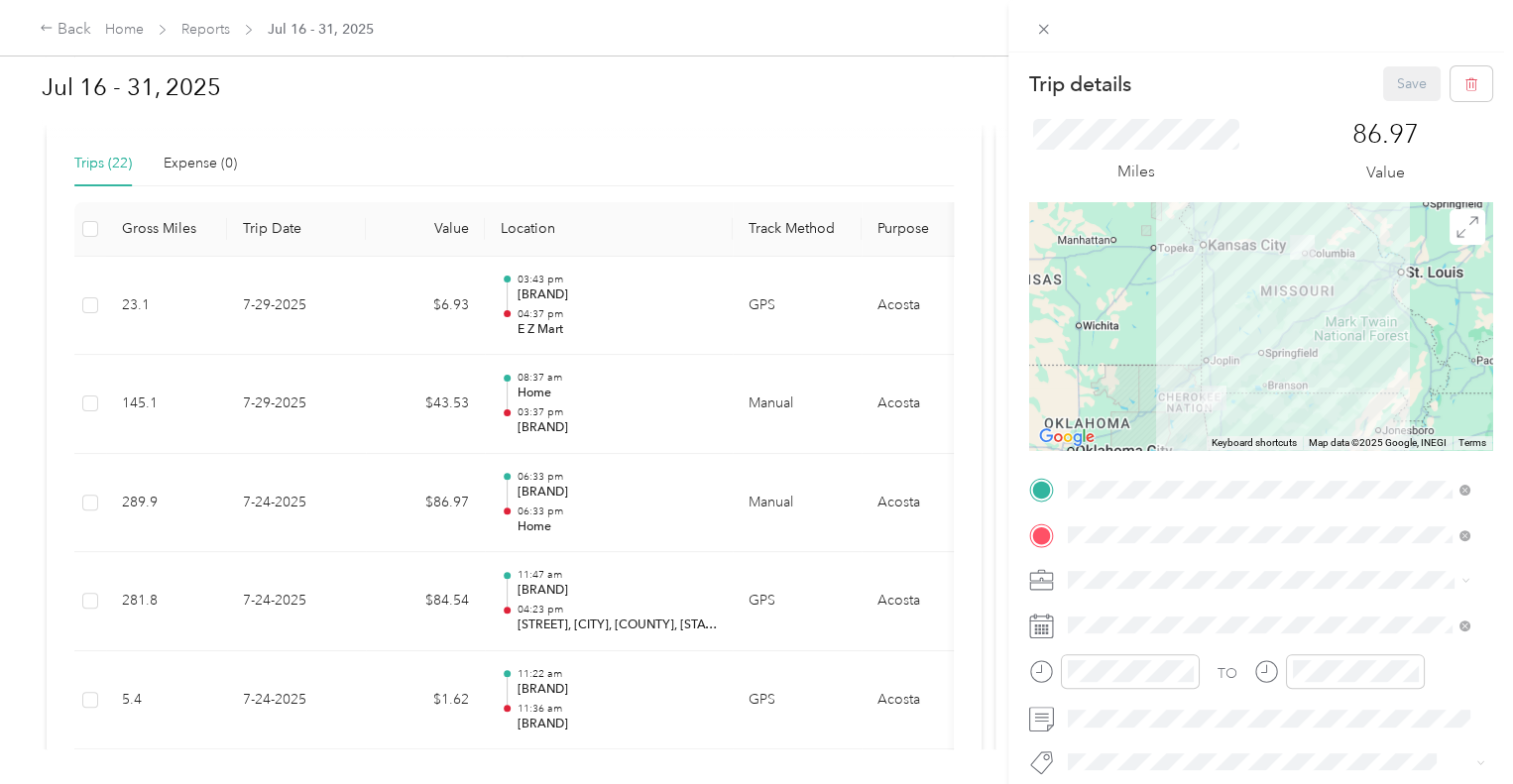 click on "Trip details Save This trip cannot be edited because it is either under review, approved, or paid. Contact your Team Manager to edit it. Miles [NUMBER] Value  ← Move left → Move right ↑ Move up ↓ Move down + Zoom in - Zoom out [GENERAL_TERM] Jump left by [PERCENTAGE]% End Jump right by [PERCENTAGE]% Page Up Jump up by [PERCENTAGE]% Page Down Jump down by [PERCENTAGE]% Keyboard shortcuts Map Data Map data ©[YEAR], [BRAND], [BRAND] Map data ©[YEAR], [BRAND], [BRAND] [DISTANCE]  Click to toggle between metric and imperial units Terms Report a map error TO Add photo" at bounding box center [756, 392] 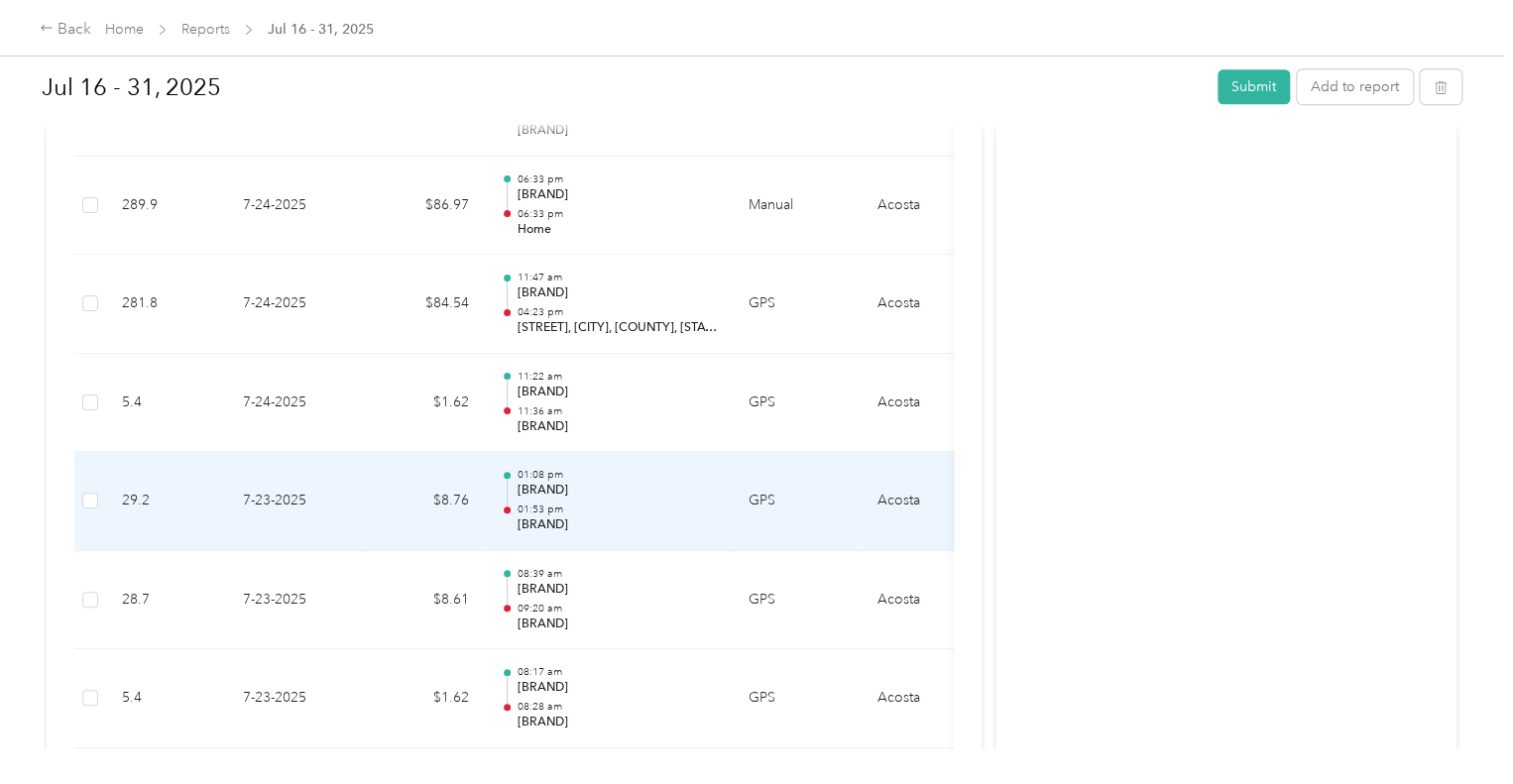 scroll, scrollTop: 694, scrollLeft: 0, axis: vertical 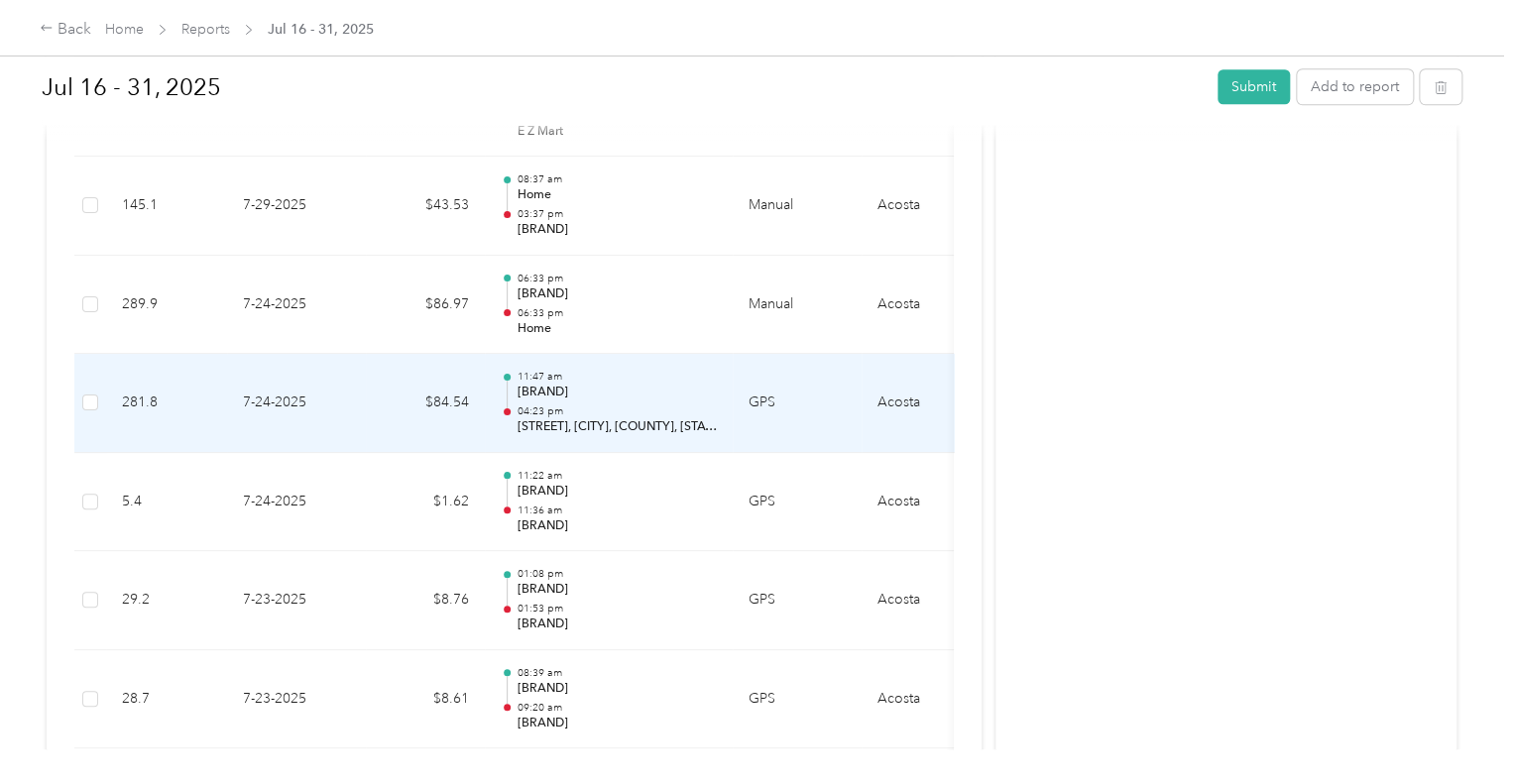 click on "$84.54" at bounding box center (425, 403) 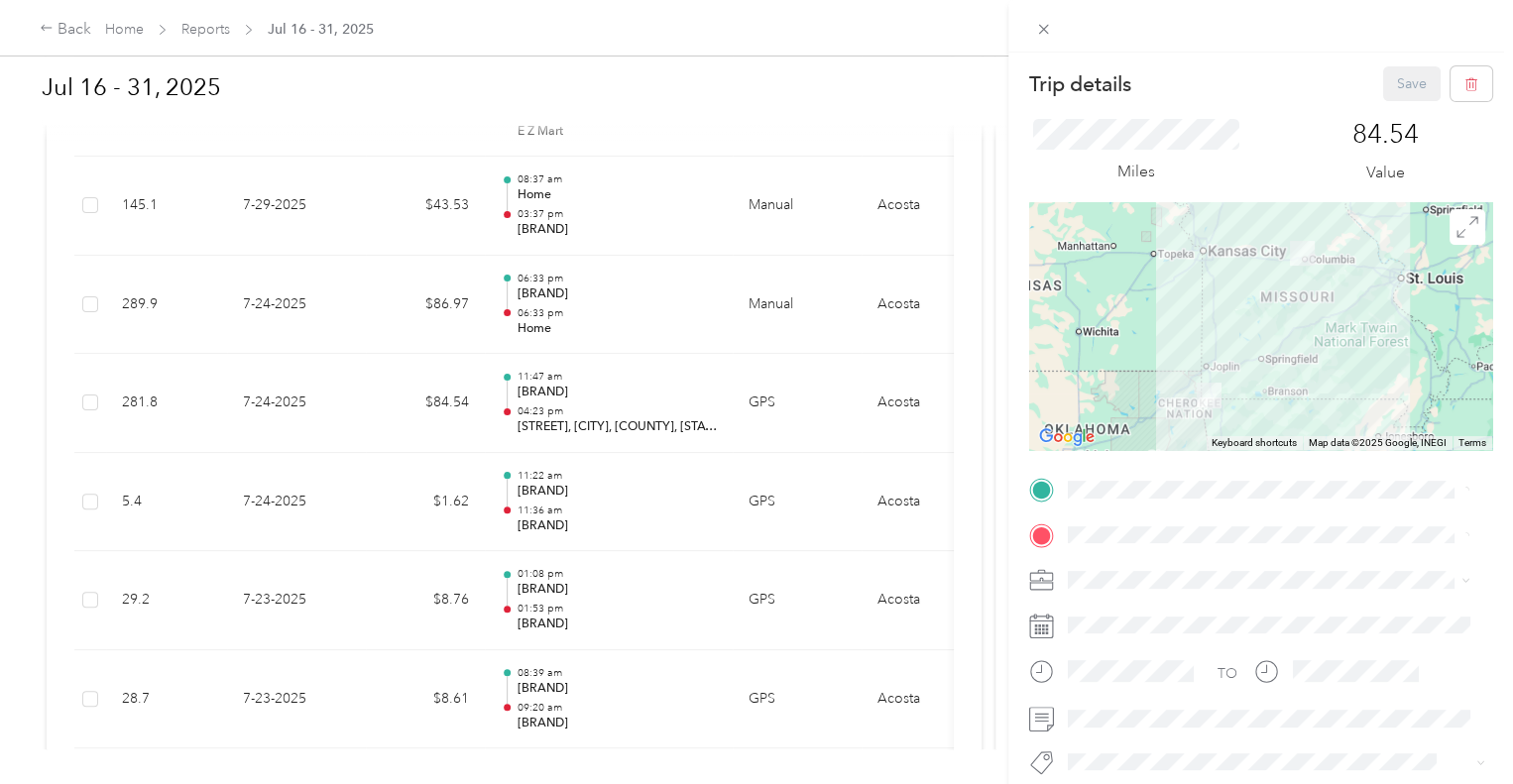 click on "Trip details Save This trip cannot be edited because it is either under review, approved, or paid. Contact your Team Manager to edit it. Miles [NUMBER] Value  ← Move left → Move right ↑ Move up ↓ Move down + Zoom in - Zoom out [GENERAL_TERM] Jump left by [PERCENTAGE]% End Jump right by [PERCENTAGE]% Page Up Jump up by [PERCENTAGE]% Page Down Jump down by [PERCENTAGE]% Keyboard shortcuts Map Data Map data ©[YEAR], [BRAND], [BRAND] Map data ©[YEAR], [BRAND], [BRAND] [DISTANCE]  Click to toggle between metric and imperial units Terms Report a map error TO Add photo" at bounding box center (756, 392) 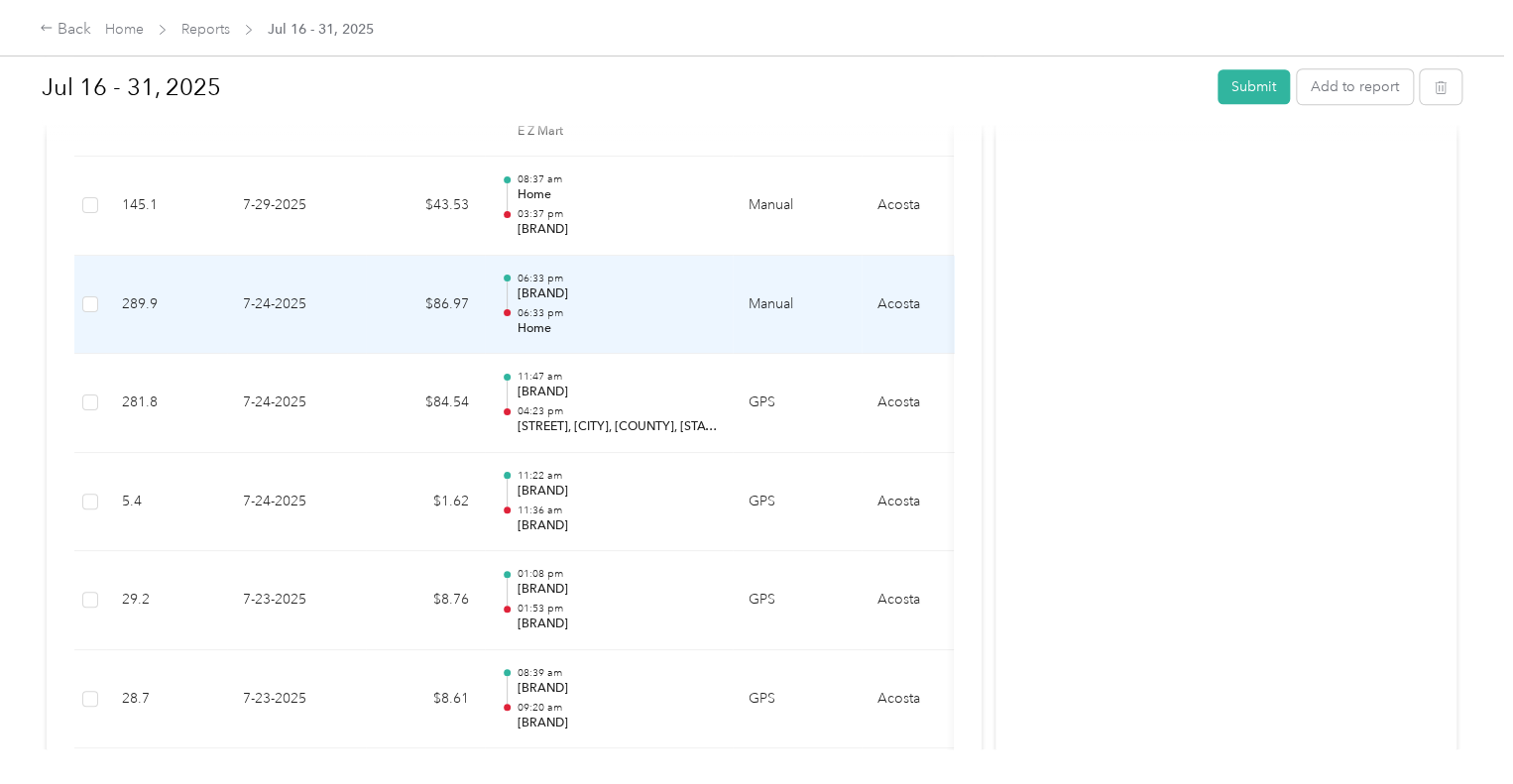 click on "[TIME] [BRAND] [TIME] [GENERAL_TERM]" at bounding box center (617, 304) 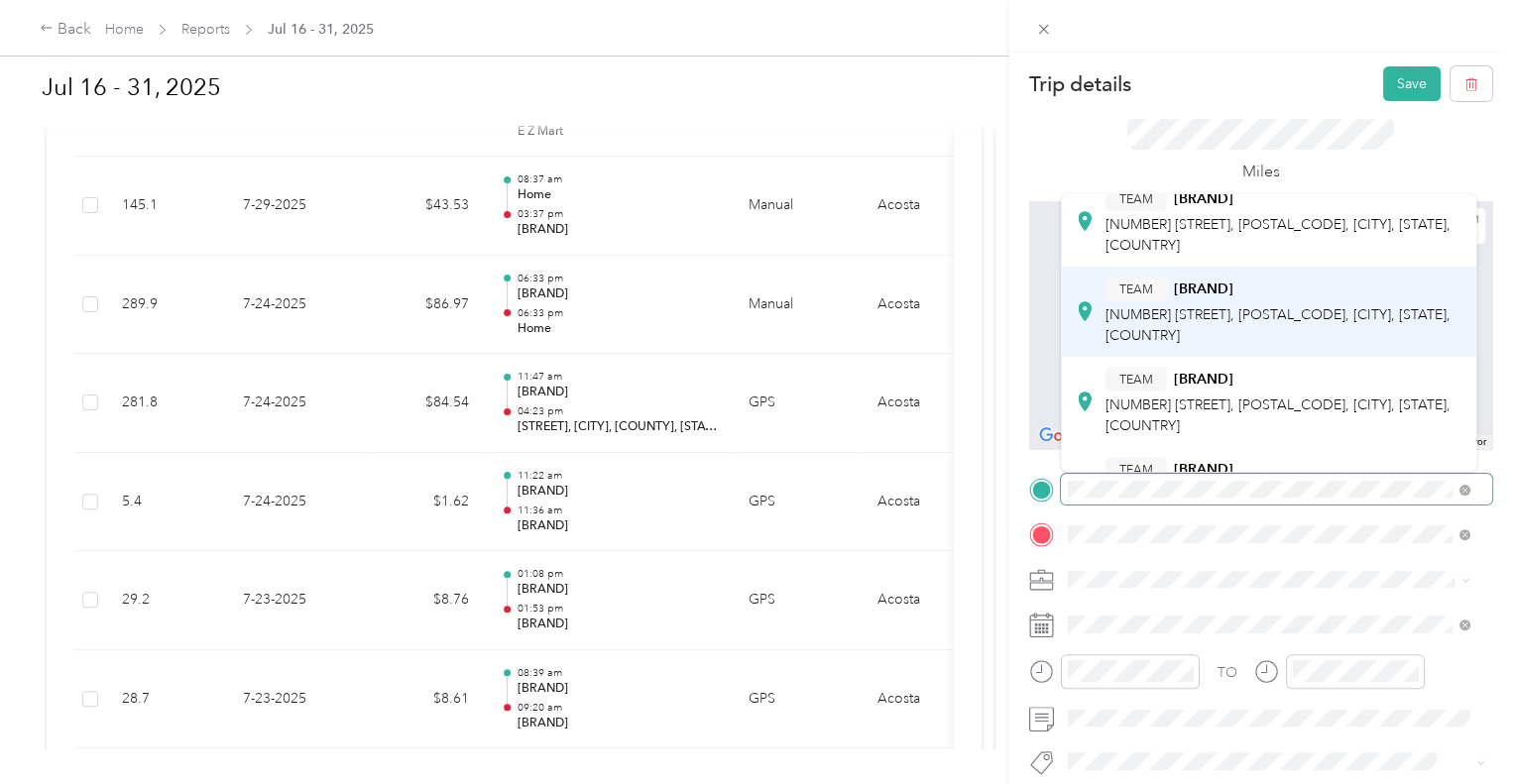 scroll, scrollTop: 0, scrollLeft: 0, axis: both 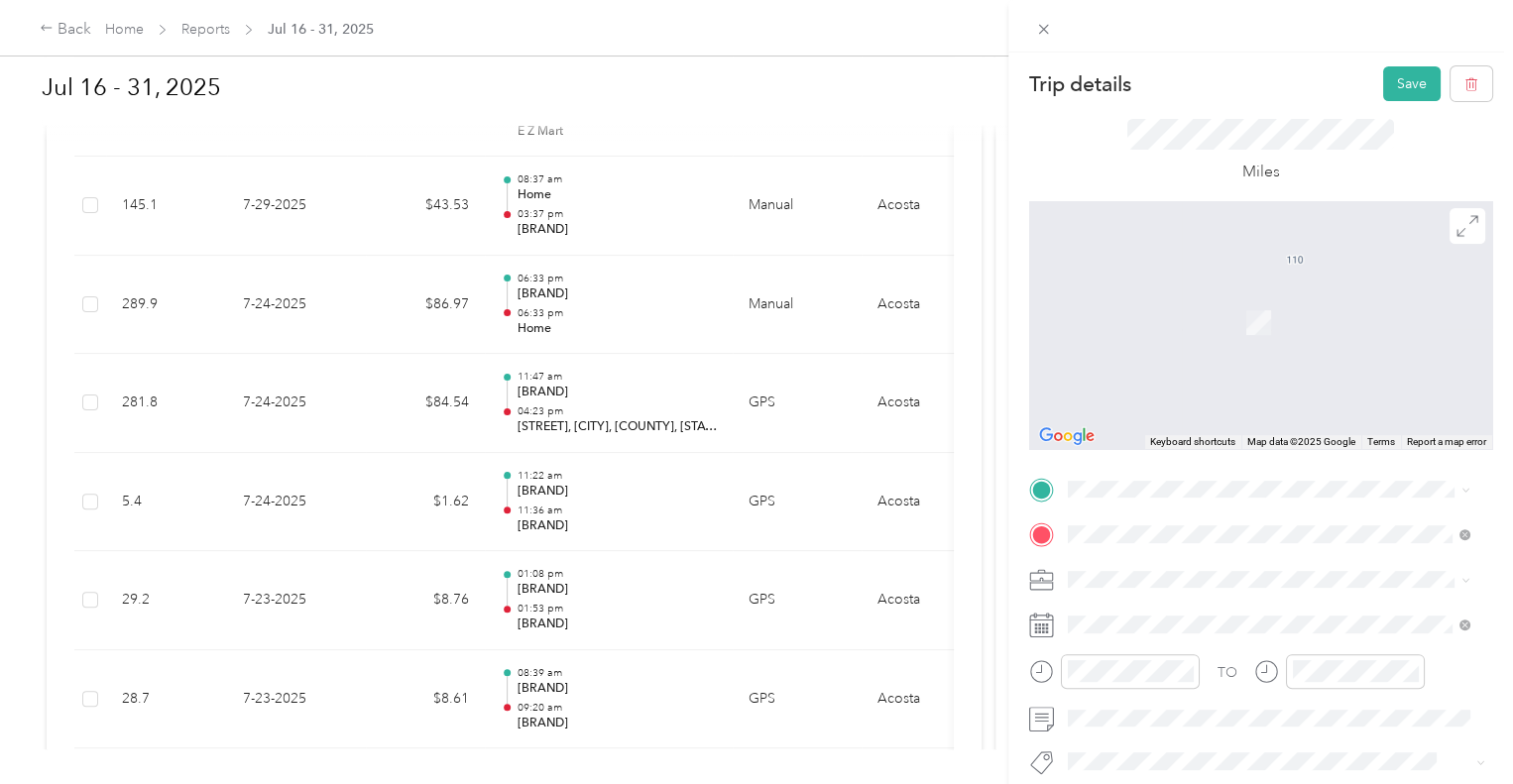 click on "[BRAND] [NUMBER] [STREET], [POSTAL_CODE], [CITY], [STATE], [COUNTRY]" at bounding box center (1284, 276) 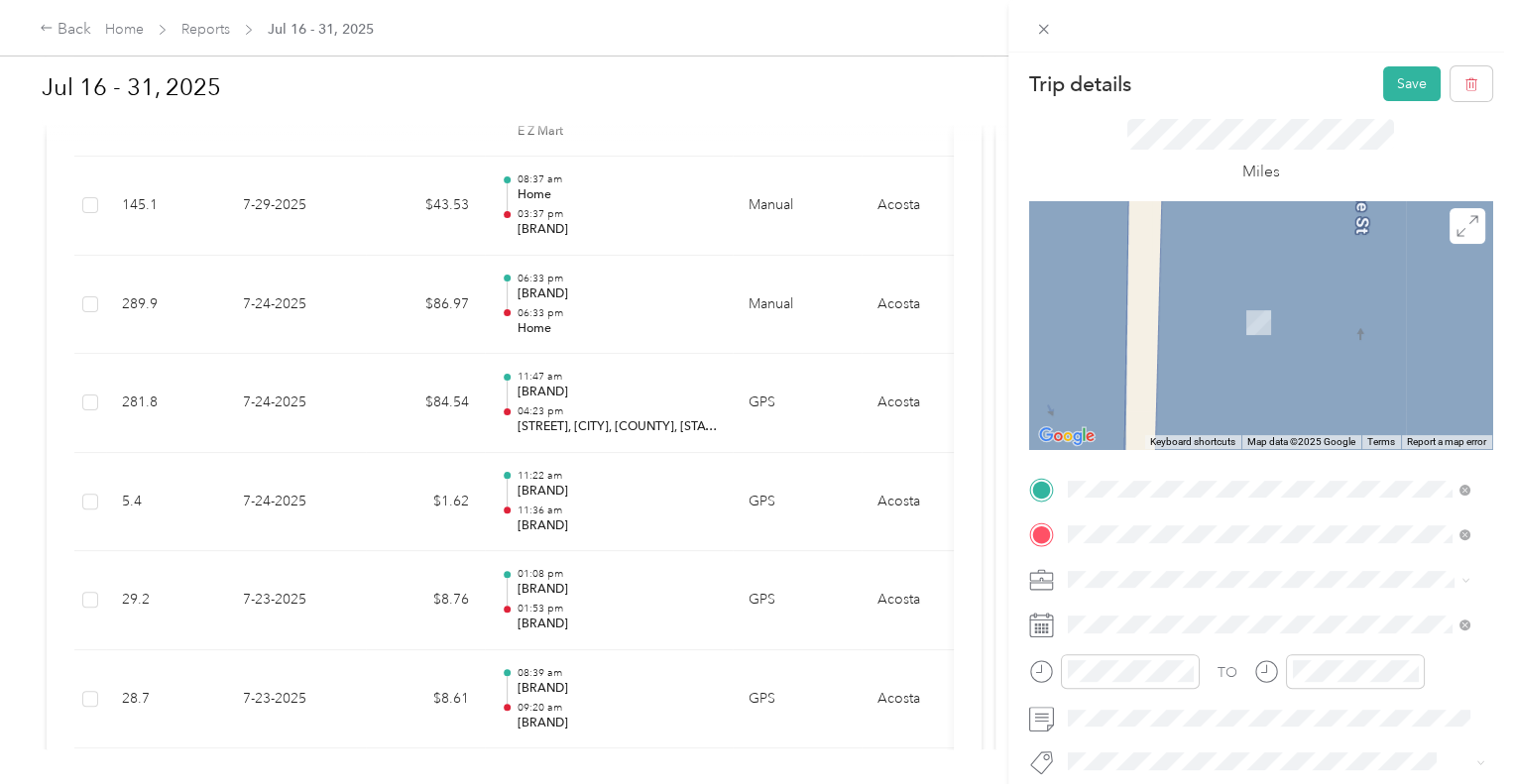click on "[NUMBER] [STREET] [POSTAL_CODE], [CITY], [STATE], [COUNTRY]" at bounding box center [1276, 430] 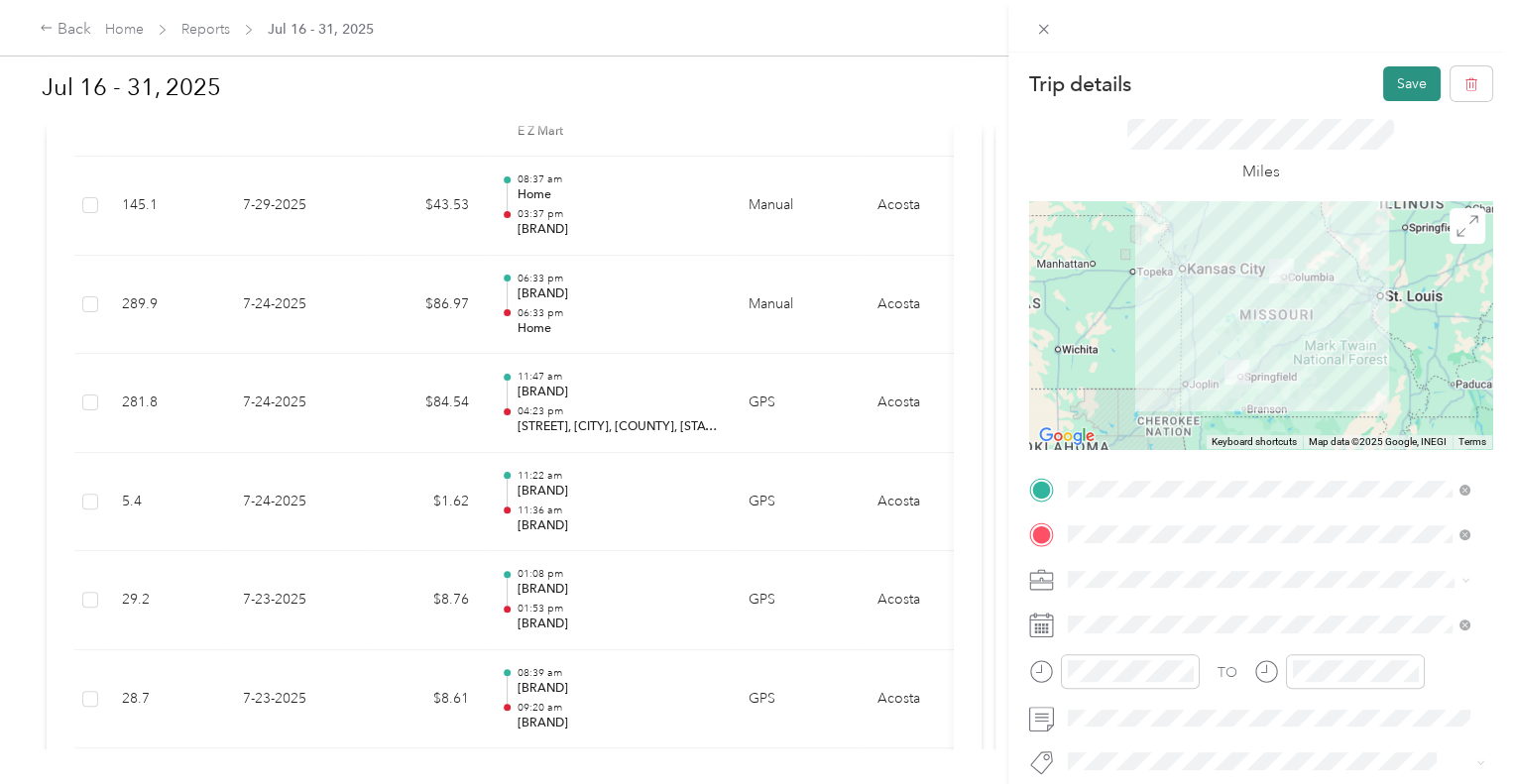 click on "Save" at bounding box center [1412, 83] 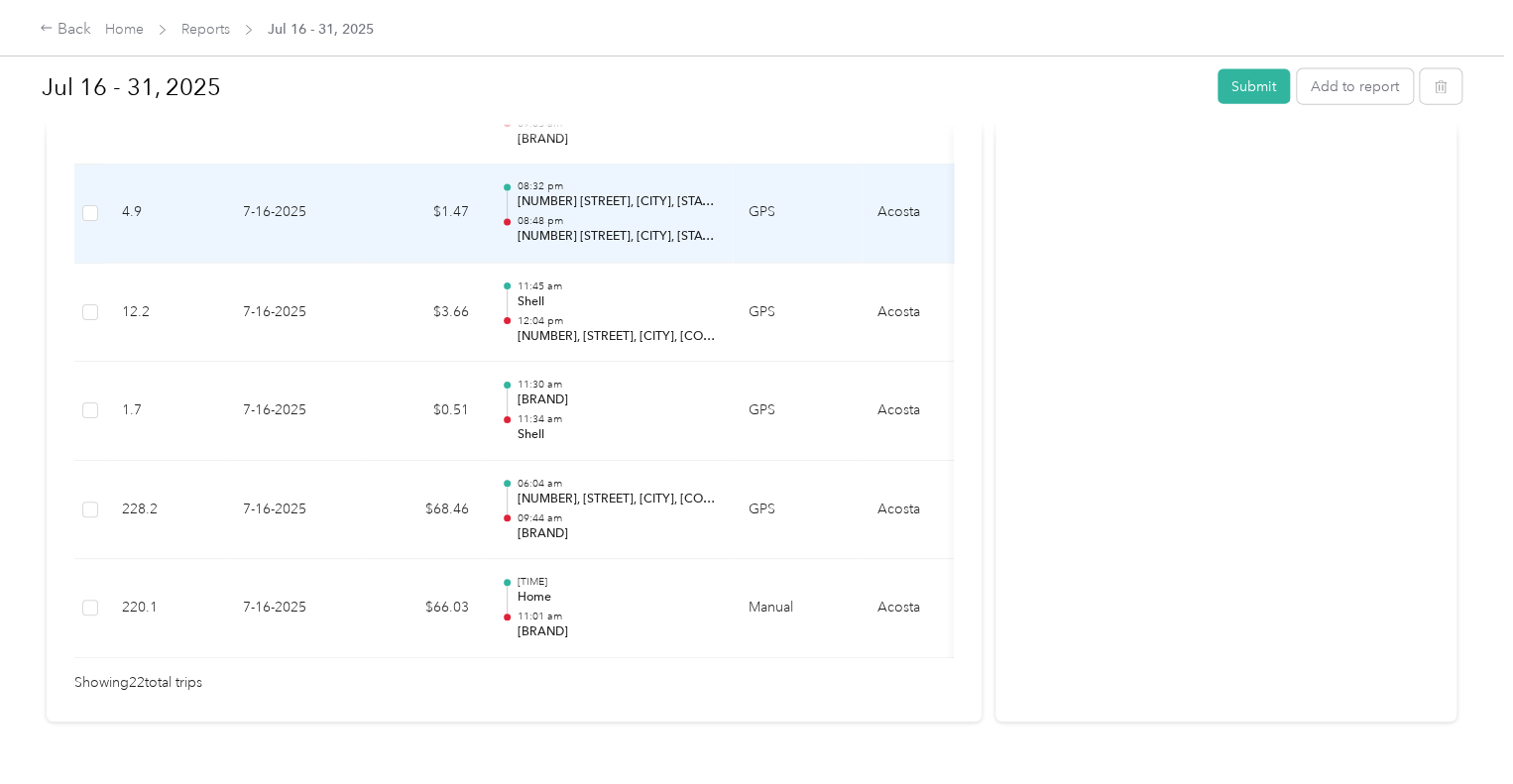 scroll, scrollTop: 2230, scrollLeft: 0, axis: vertical 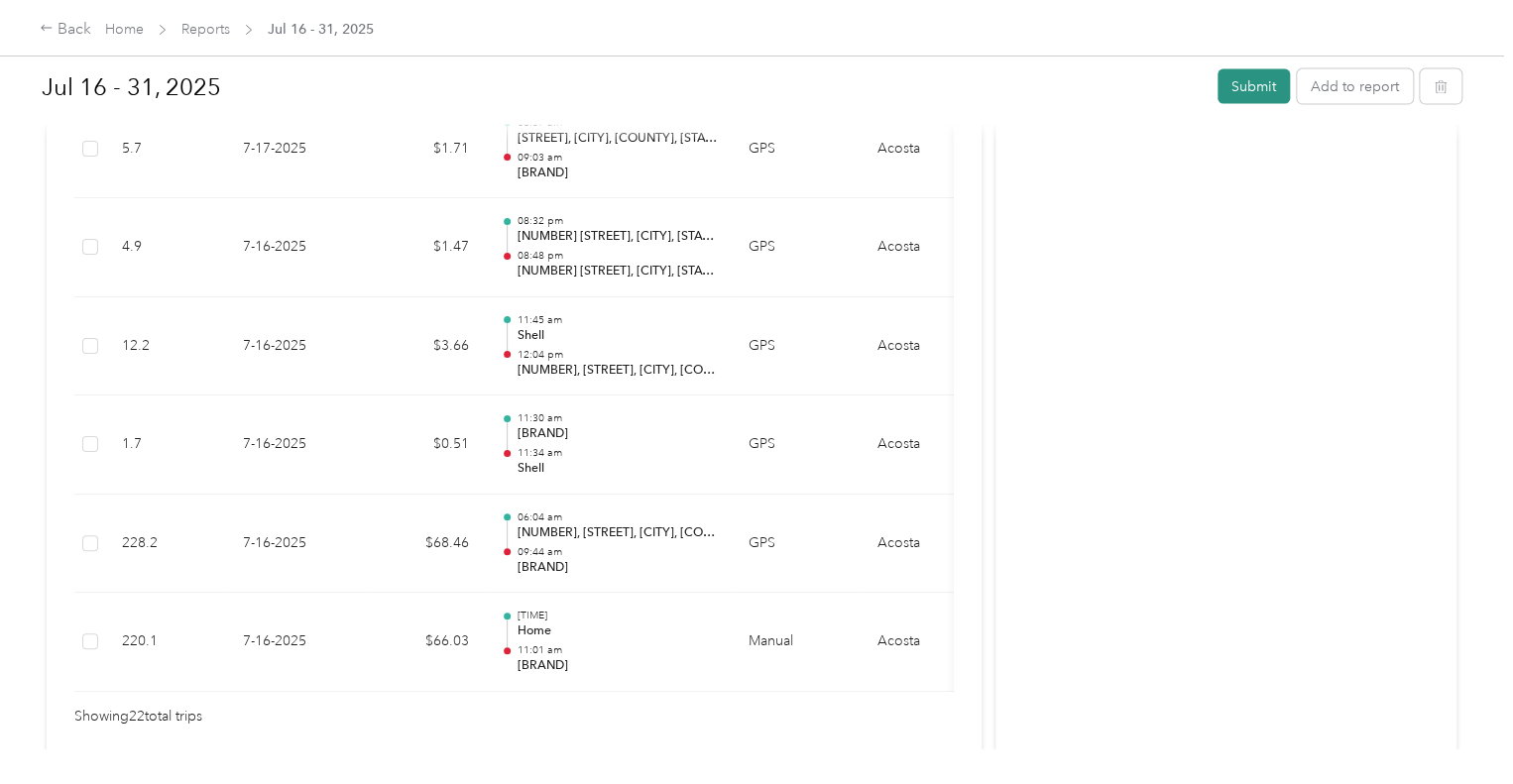 click on "Submit" at bounding box center [1253, 86] 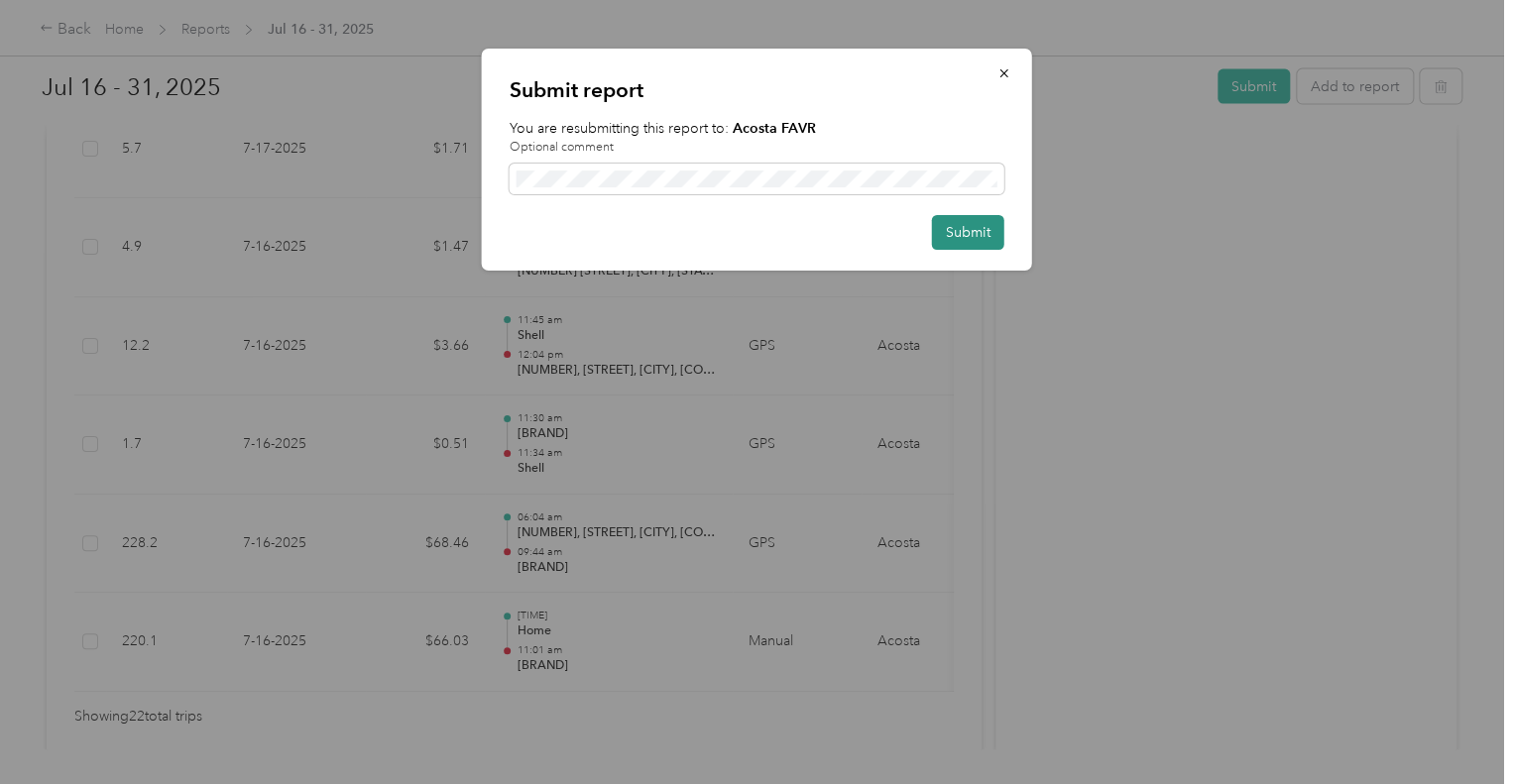 click on "Submit" at bounding box center [968, 232] 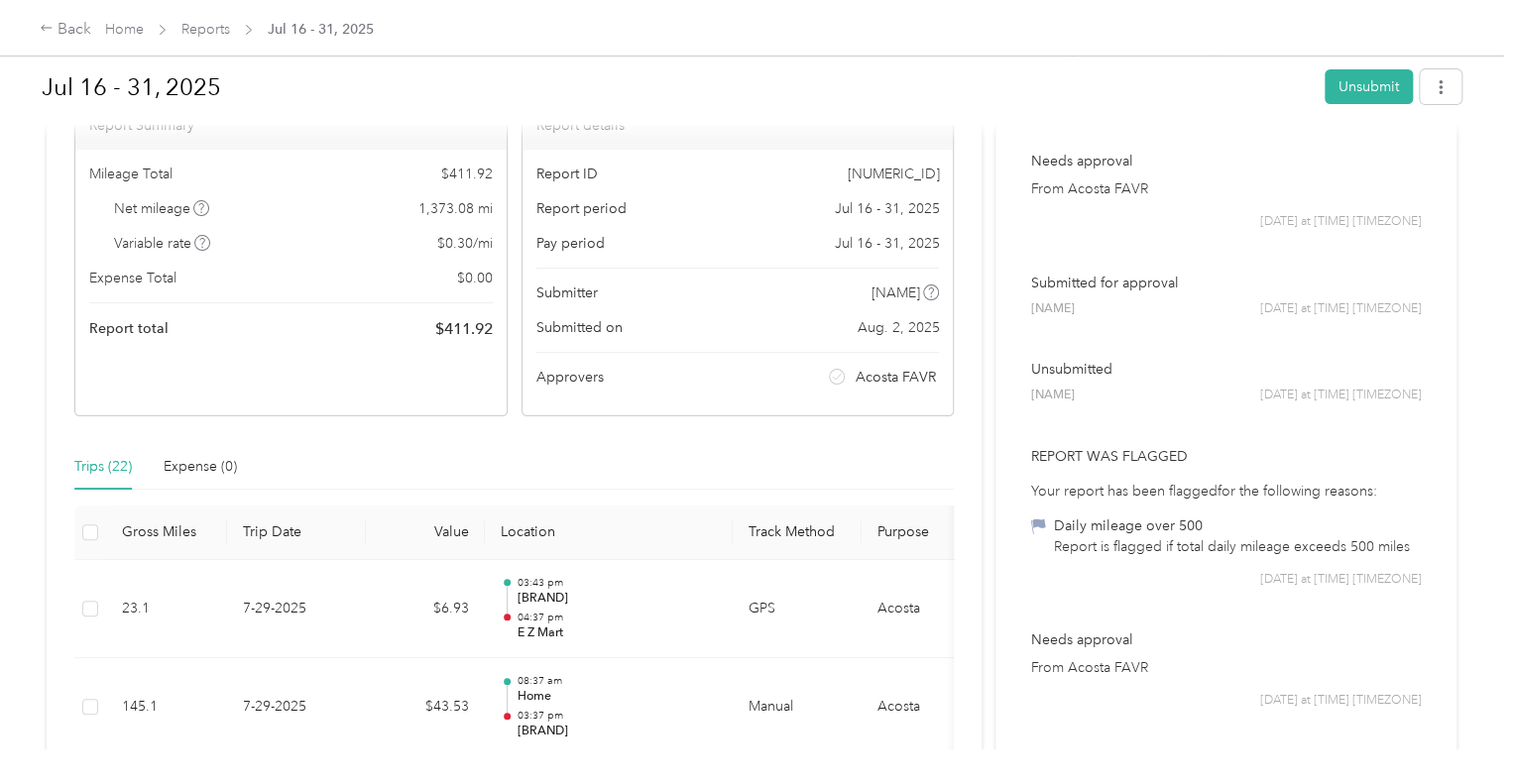 scroll, scrollTop: 0, scrollLeft: 0, axis: both 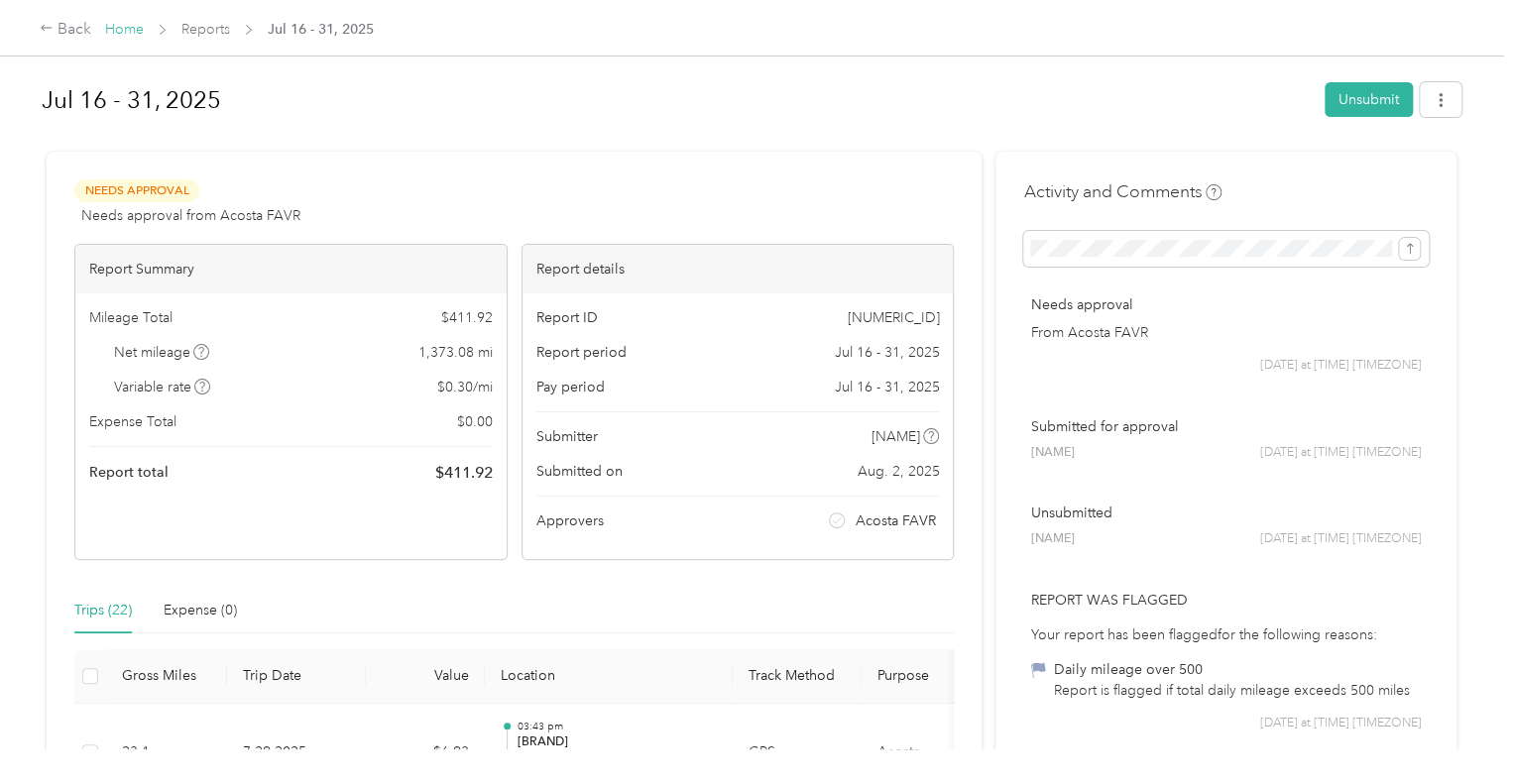 click on "Home" at bounding box center [124, 29] 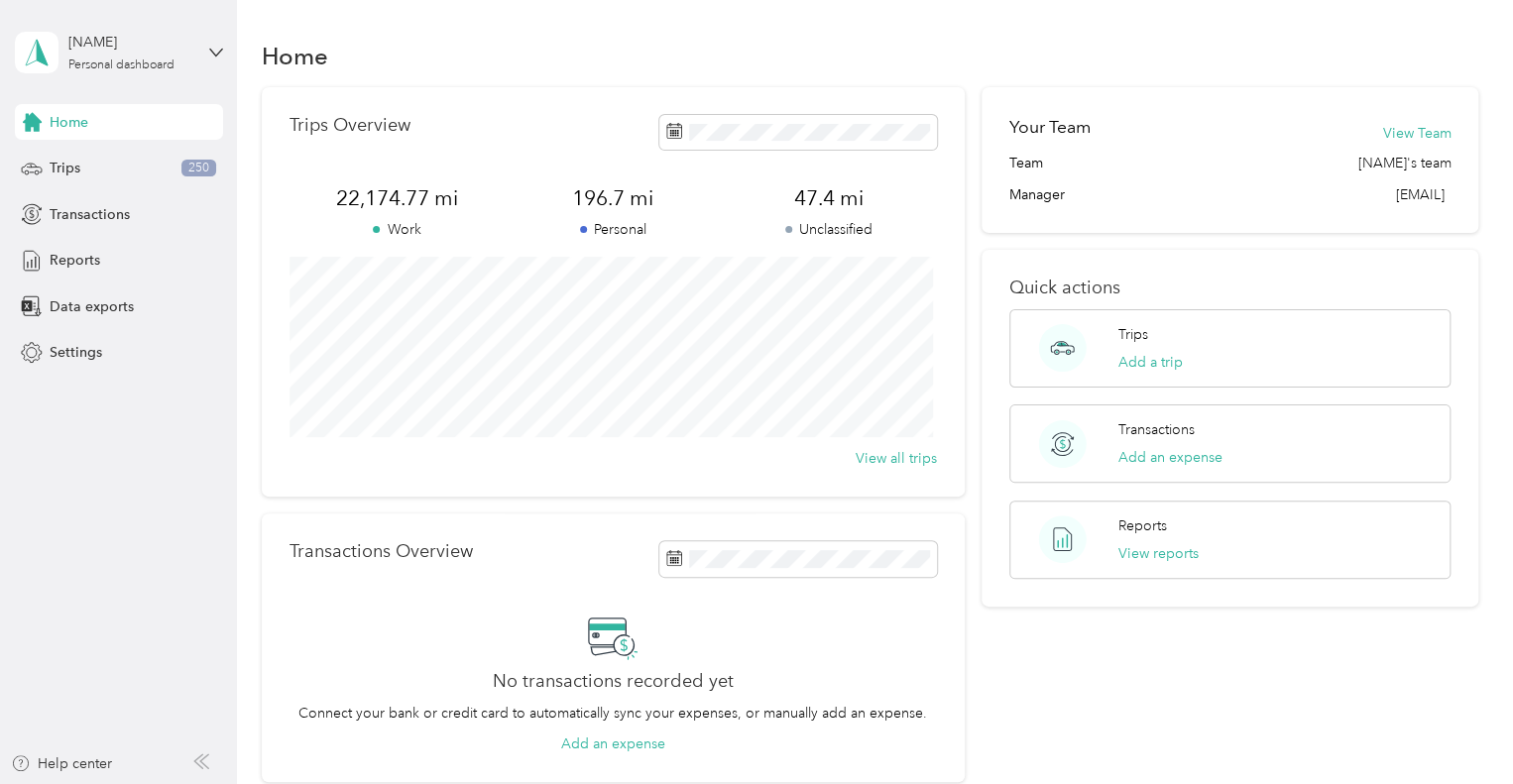 scroll, scrollTop: 0, scrollLeft: 0, axis: both 